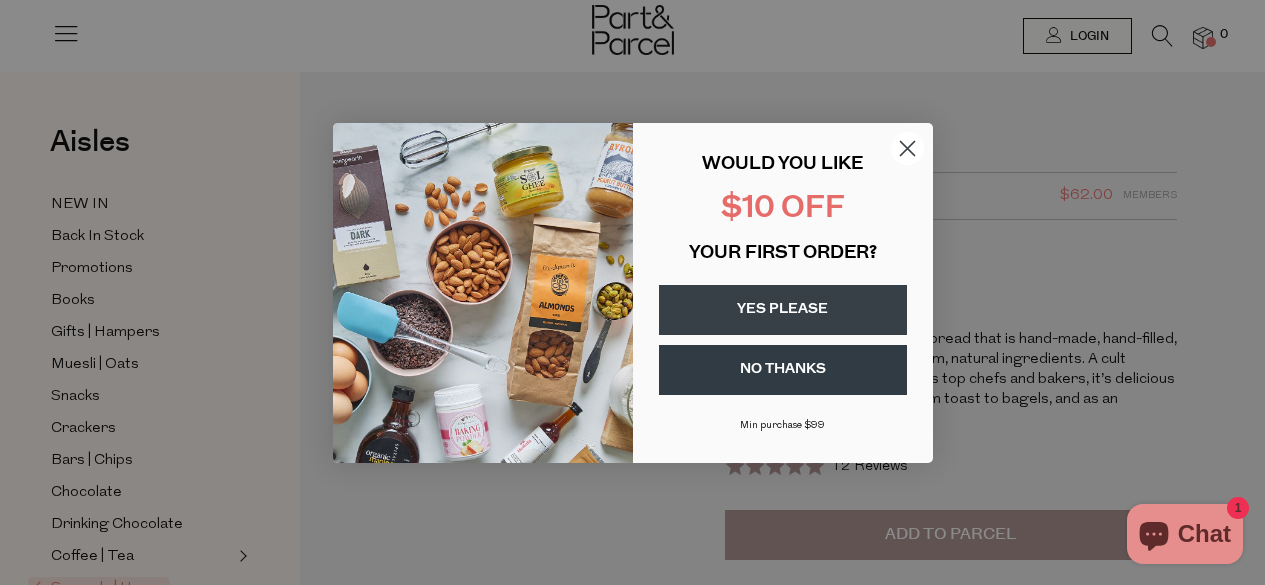 scroll, scrollTop: 0, scrollLeft: 0, axis: both 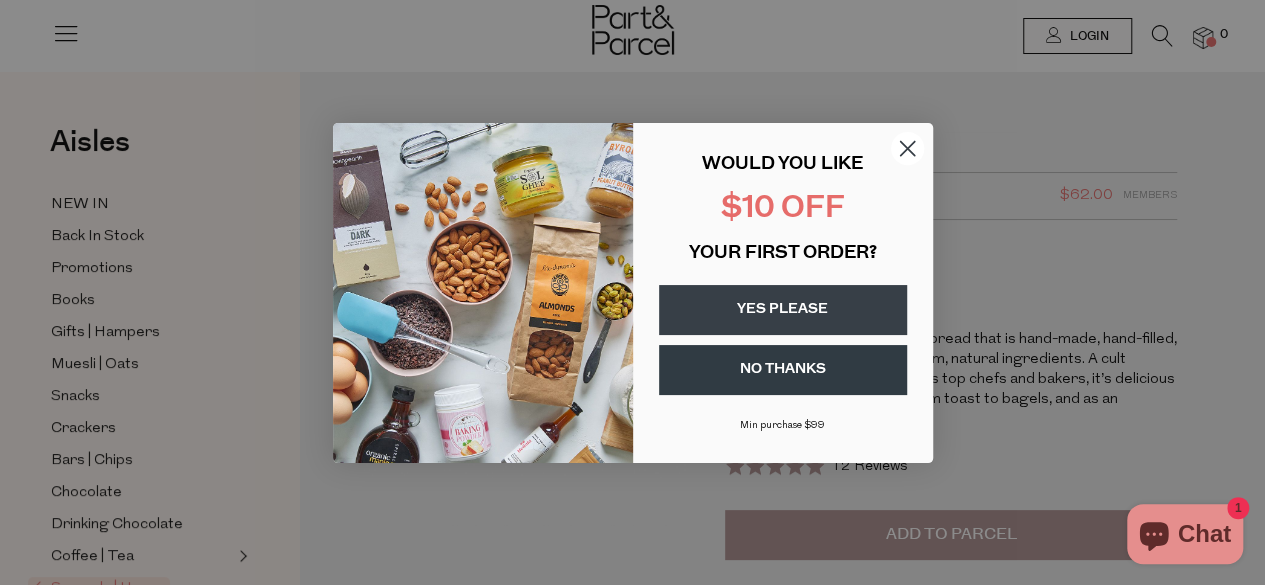 click 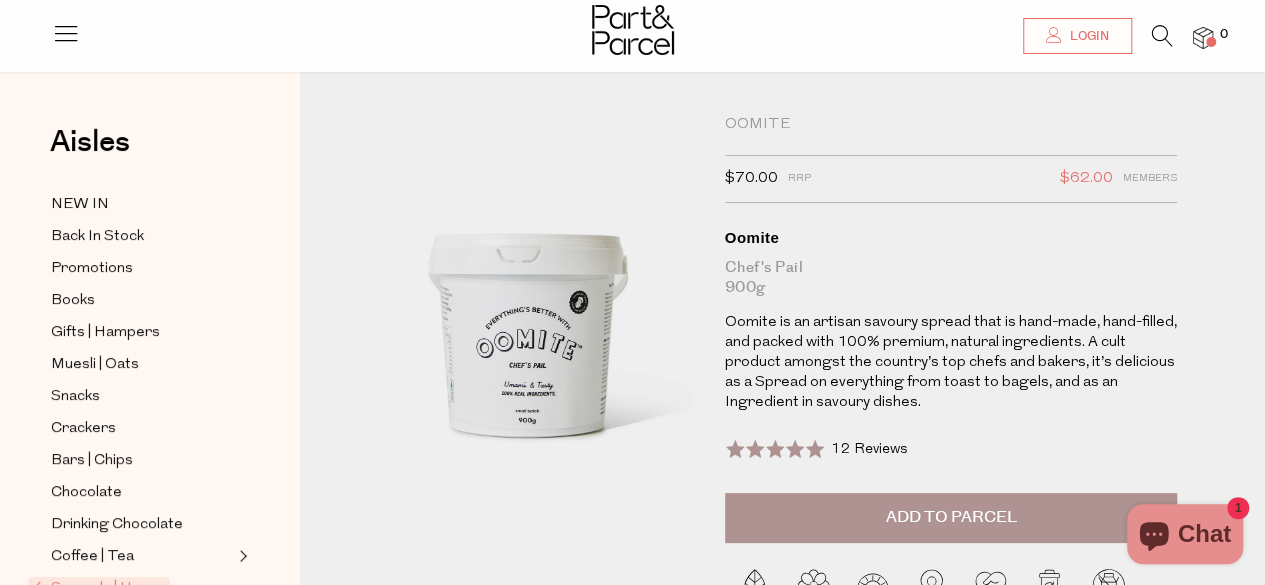 scroll, scrollTop: 16, scrollLeft: 0, axis: vertical 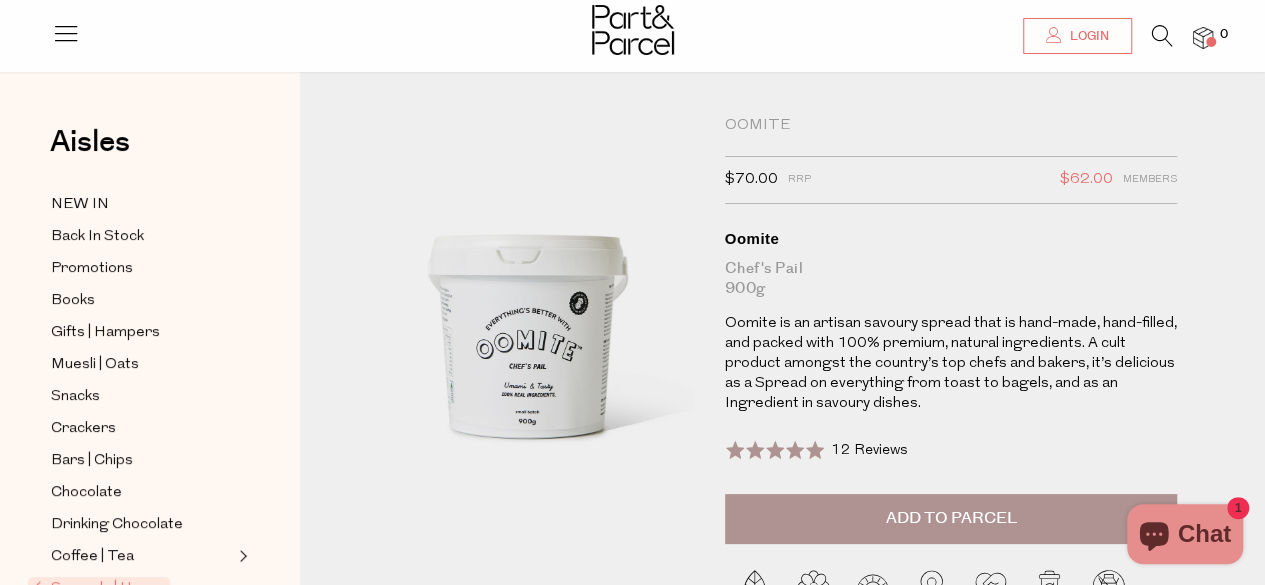 click on "Add to Parcel" at bounding box center [950, 518] 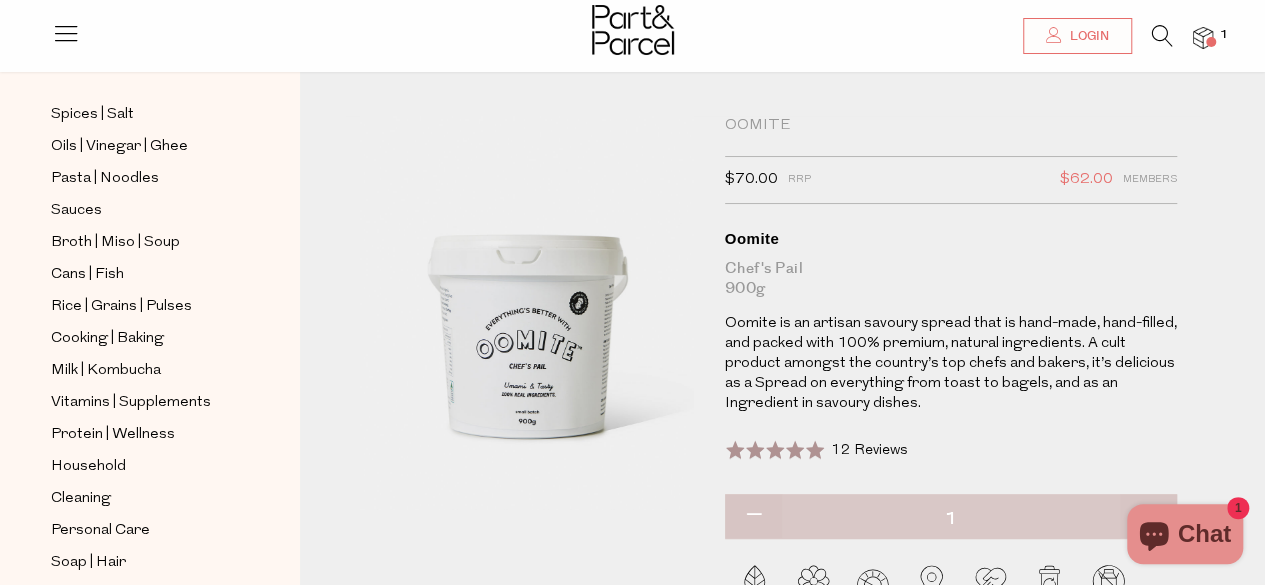 scroll, scrollTop: 624, scrollLeft: 0, axis: vertical 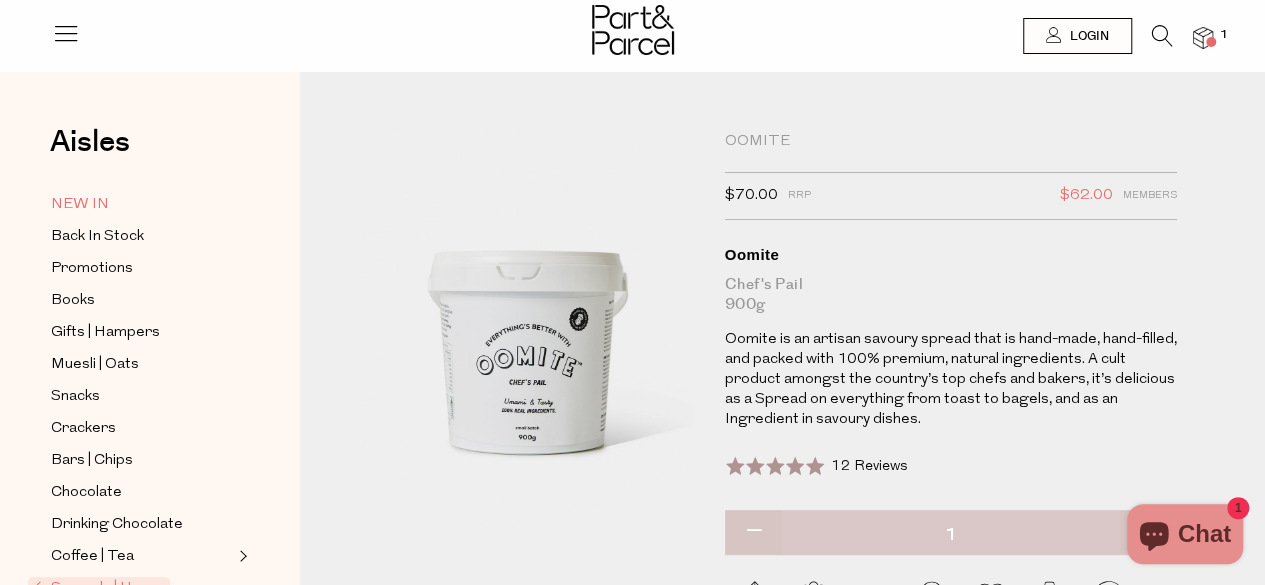 click on "NEW IN" at bounding box center (80, 205) 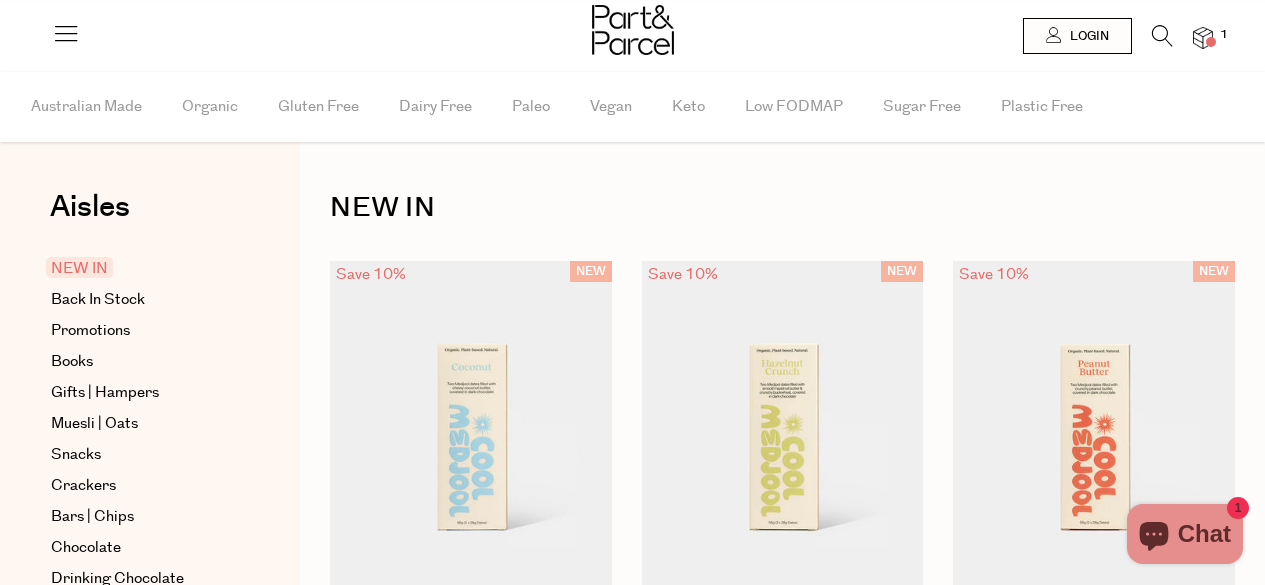 scroll, scrollTop: 0, scrollLeft: 0, axis: both 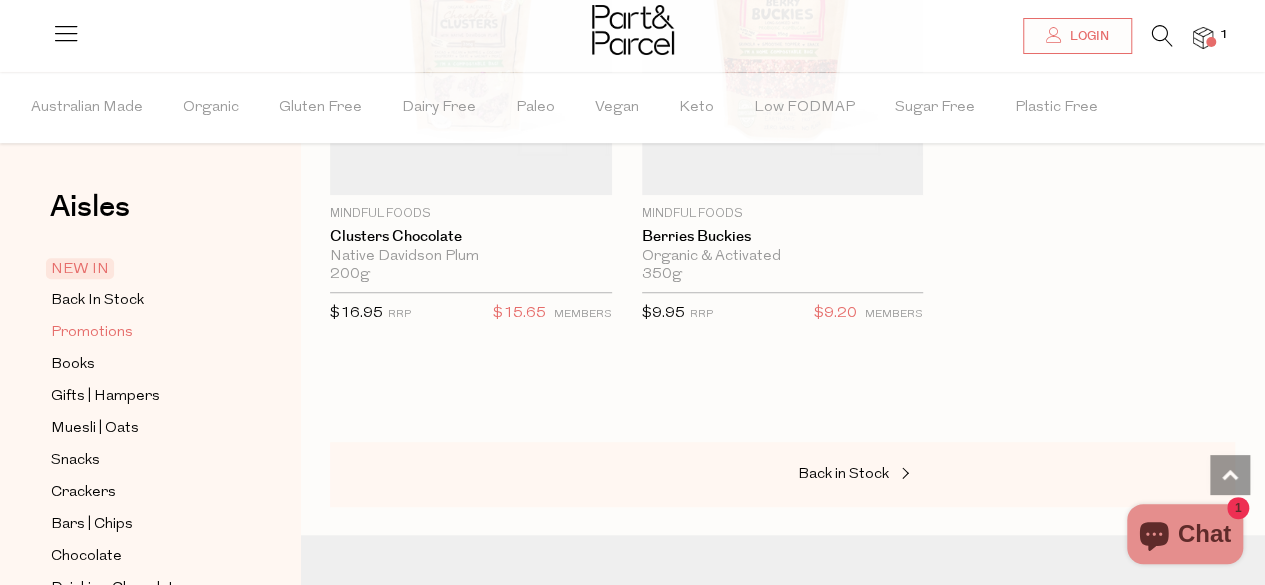 click on "Promotions" at bounding box center (92, 333) 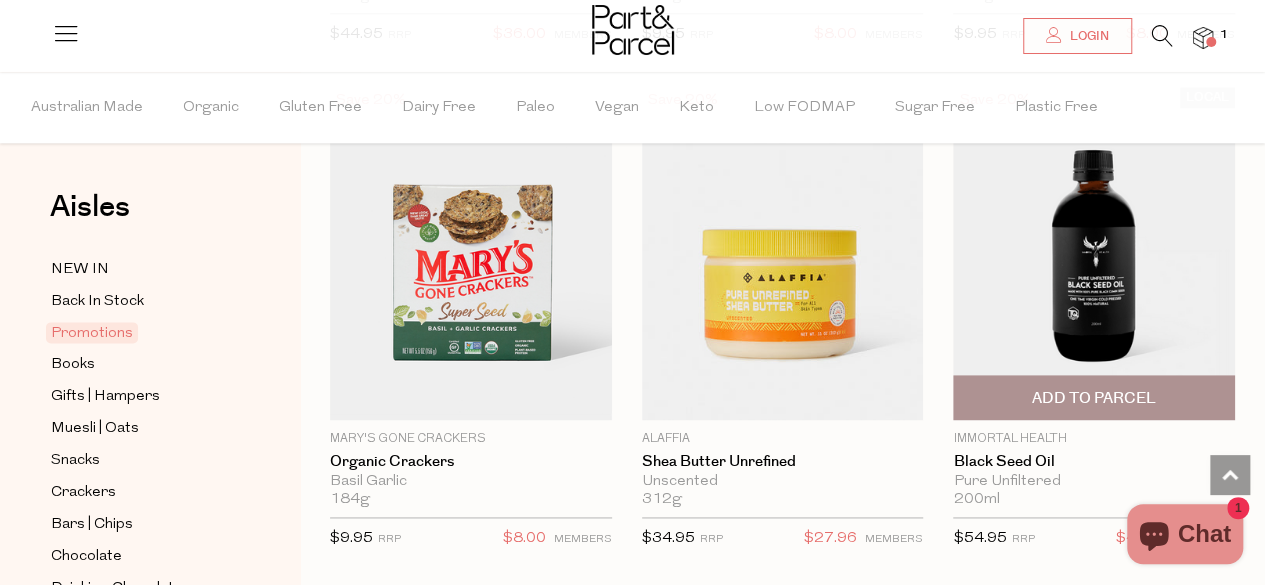 scroll, scrollTop: 1179, scrollLeft: 0, axis: vertical 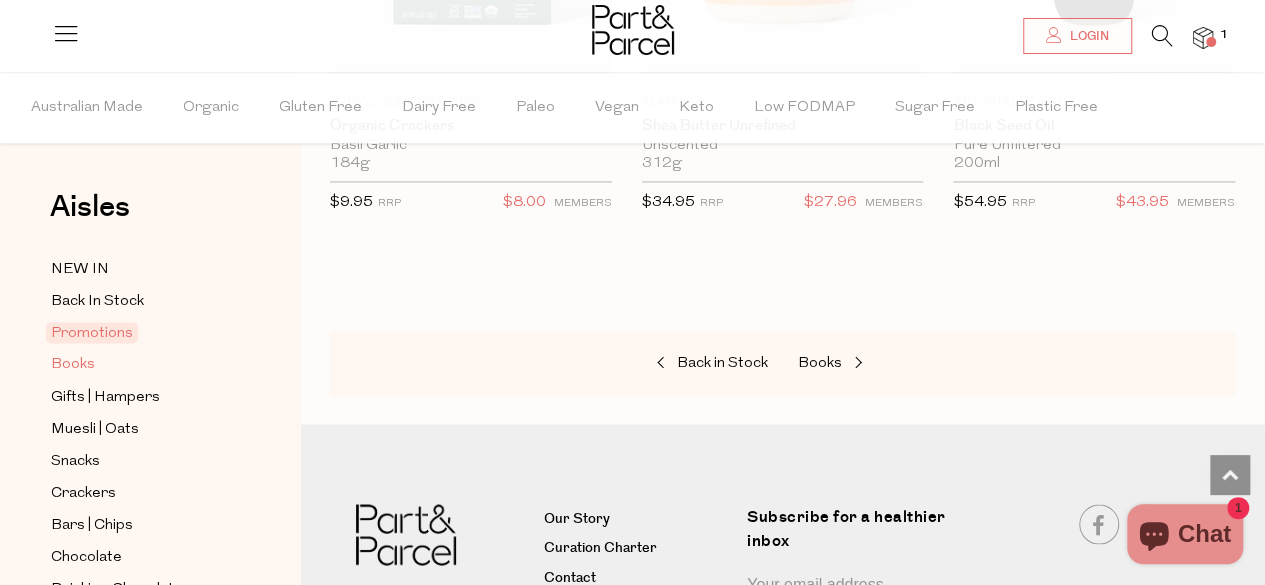 click on "Books" at bounding box center (73, 365) 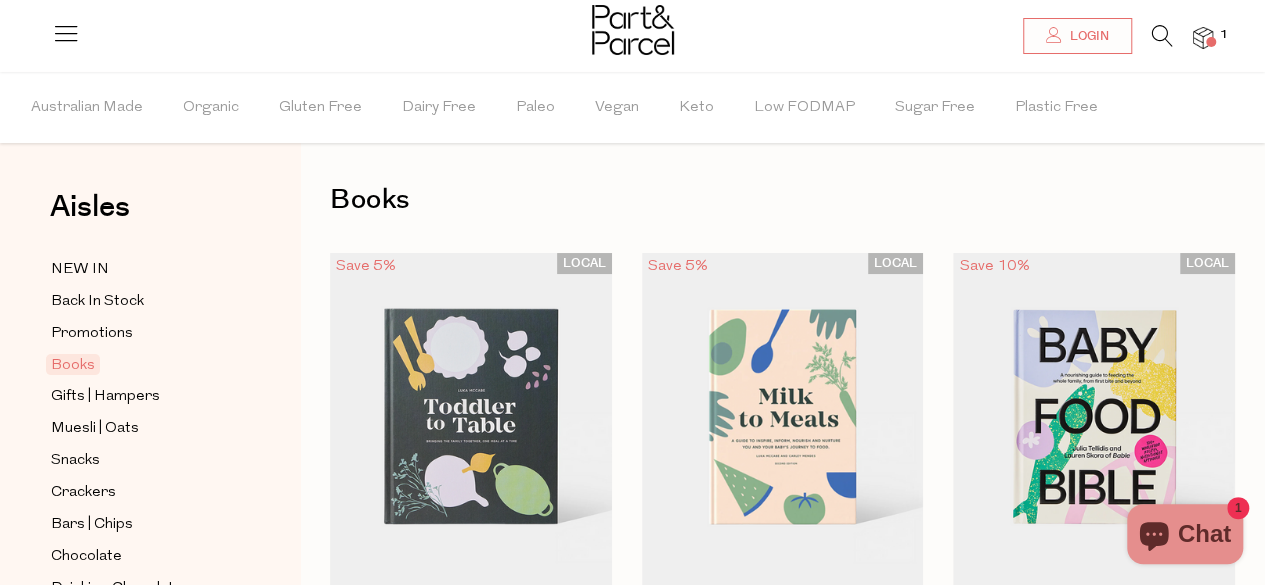 scroll, scrollTop: 0, scrollLeft: 0, axis: both 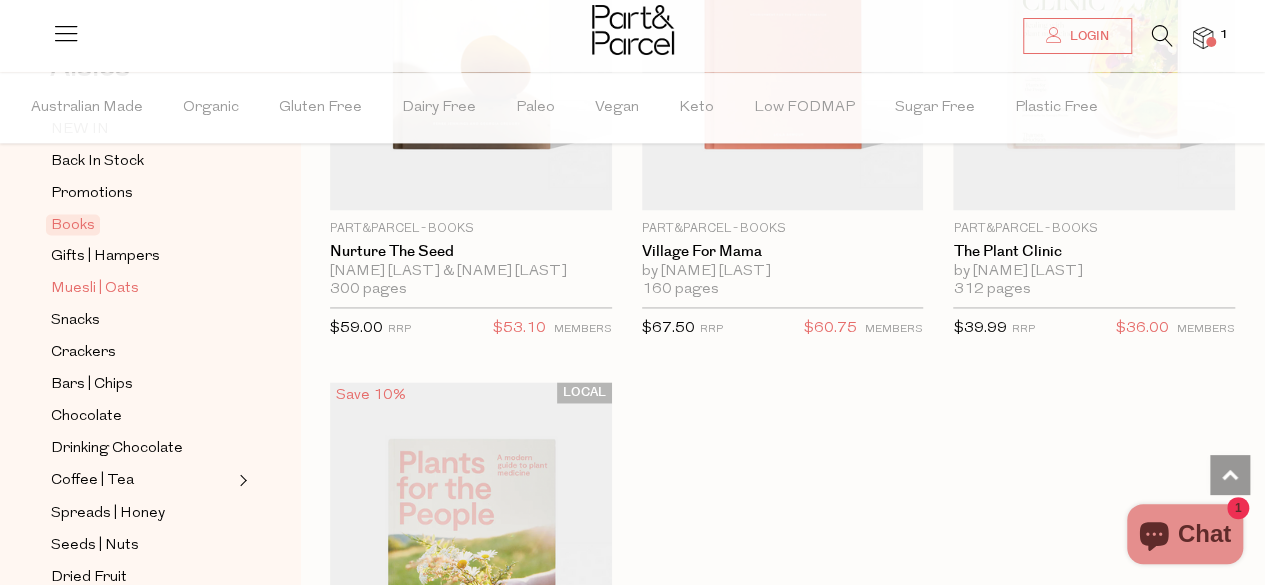 click on "Muesli | Oats" at bounding box center [95, 289] 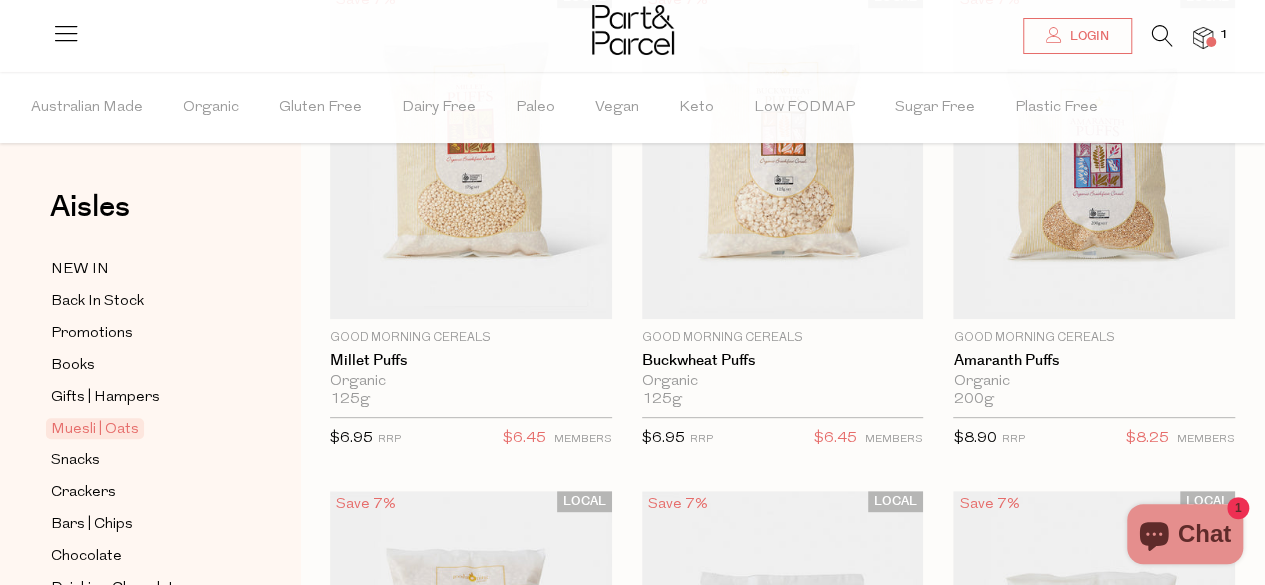 scroll, scrollTop: 273, scrollLeft: 0, axis: vertical 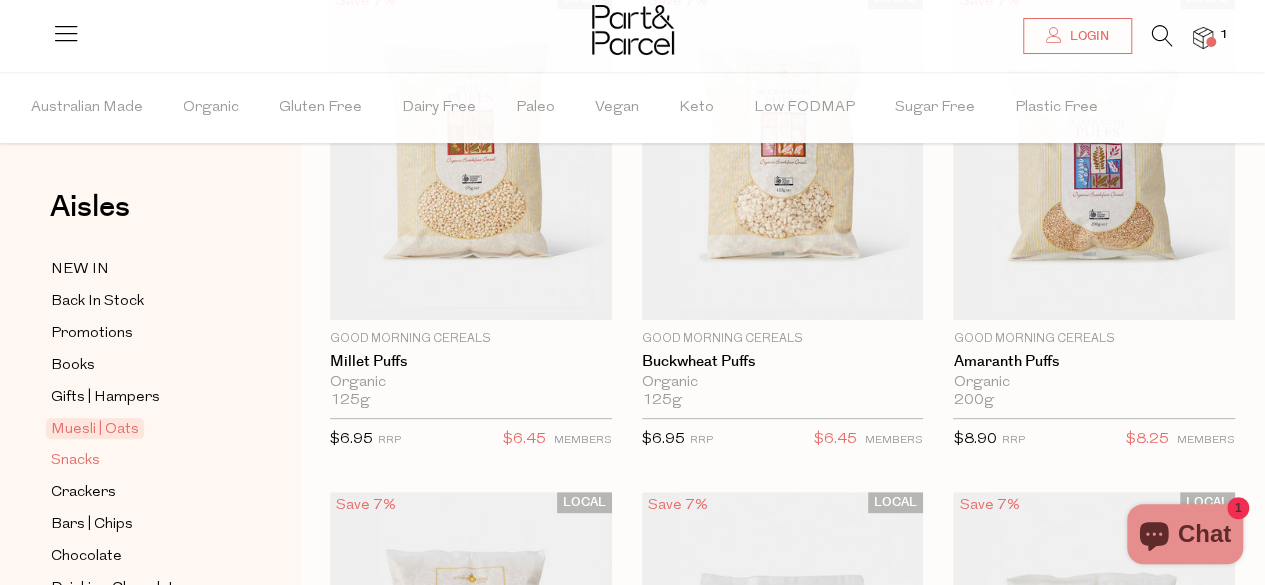 click on "Snacks" at bounding box center (75, 461) 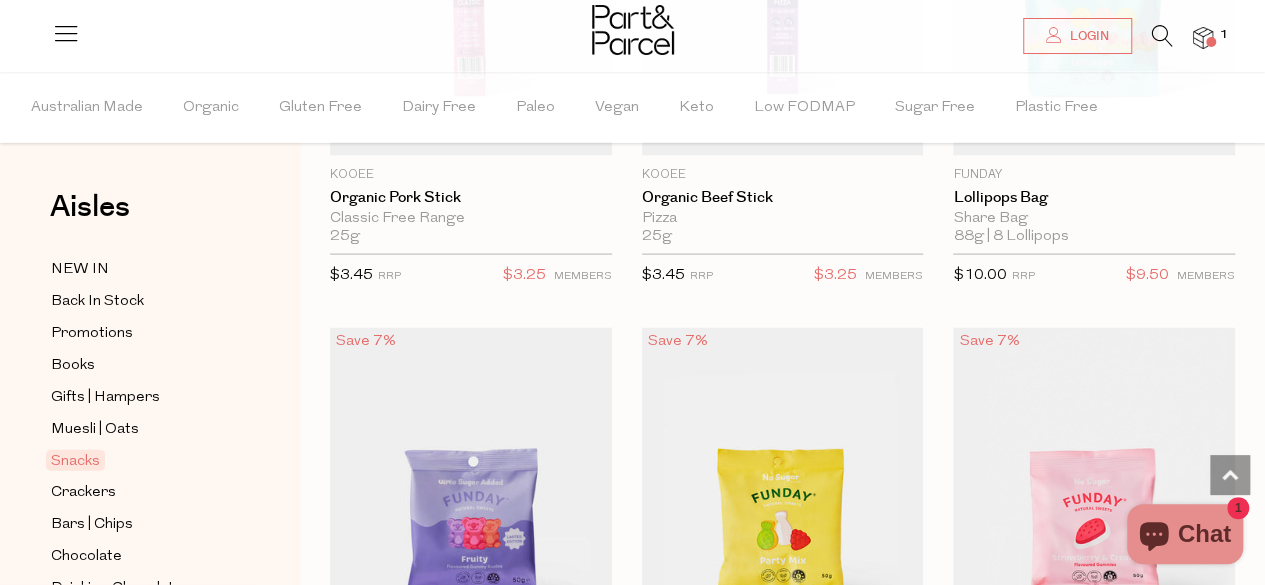 scroll, scrollTop: 1960, scrollLeft: 0, axis: vertical 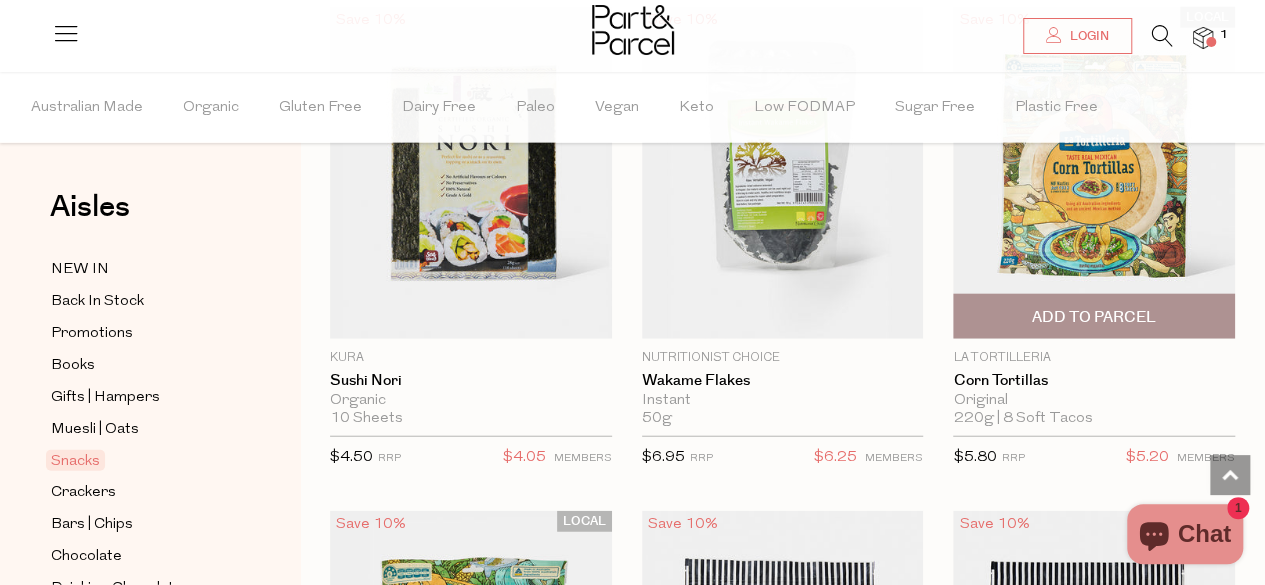 click on "Add To Parcel" at bounding box center (1094, 317) 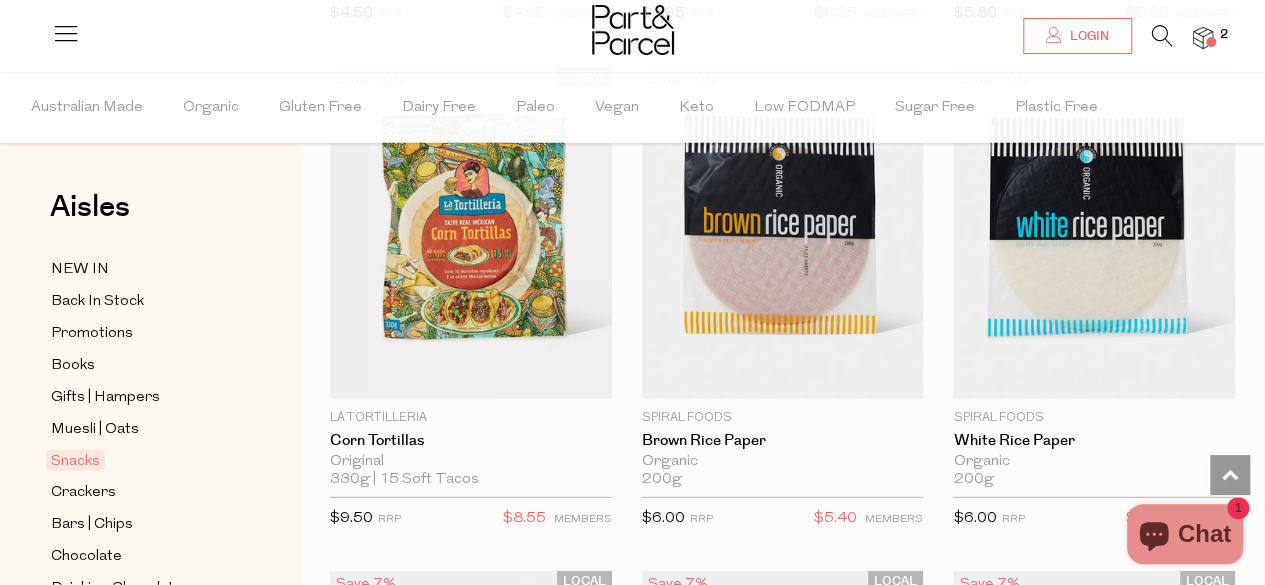 scroll, scrollTop: 10279, scrollLeft: 0, axis: vertical 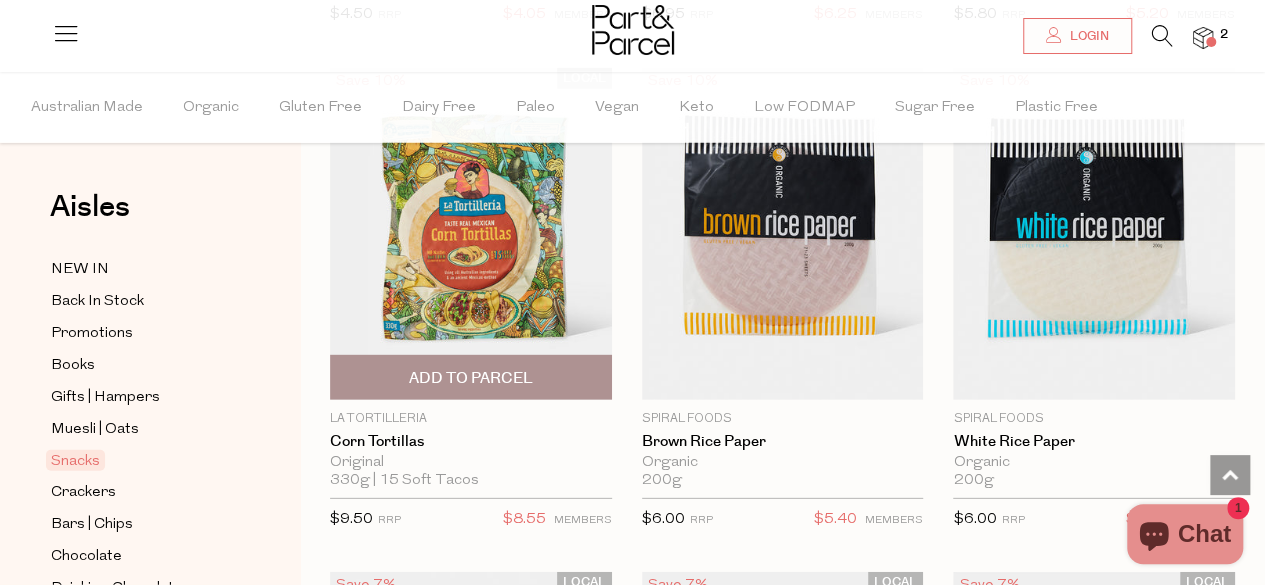 click on "Add To Parcel" at bounding box center (471, 377) 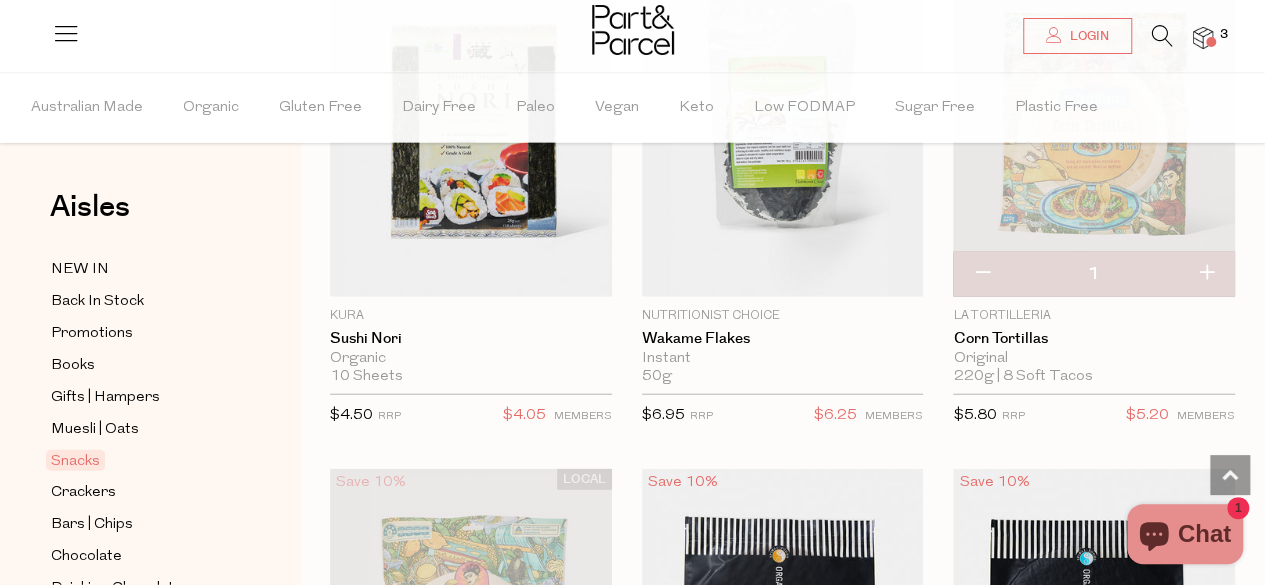 scroll, scrollTop: 9870, scrollLeft: 0, axis: vertical 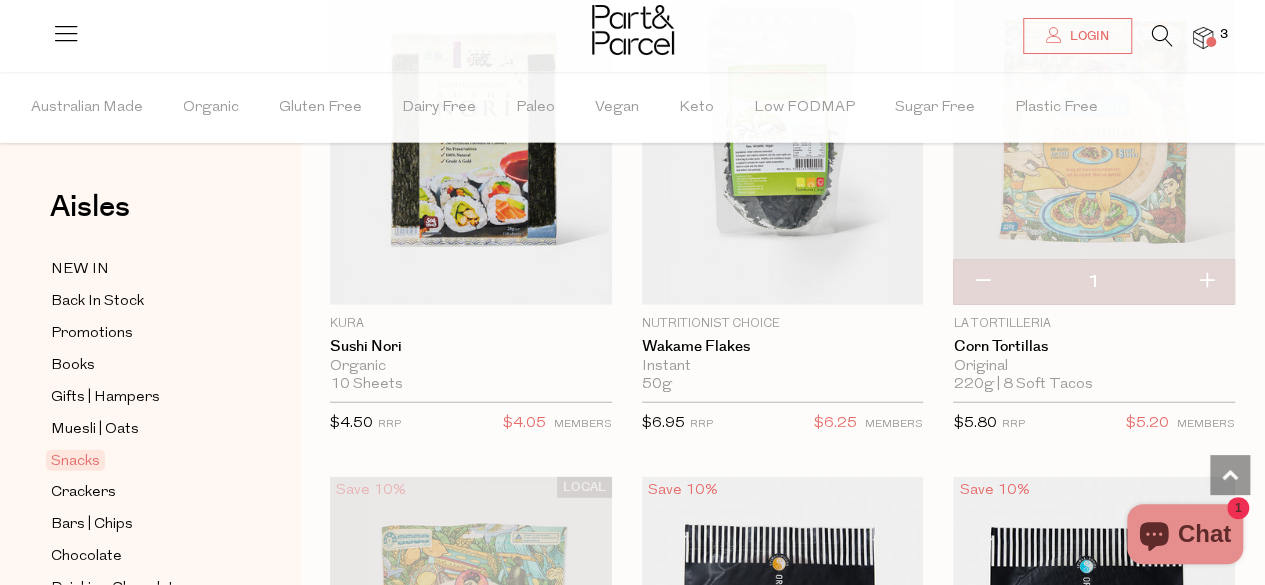 click at bounding box center [981, 282] 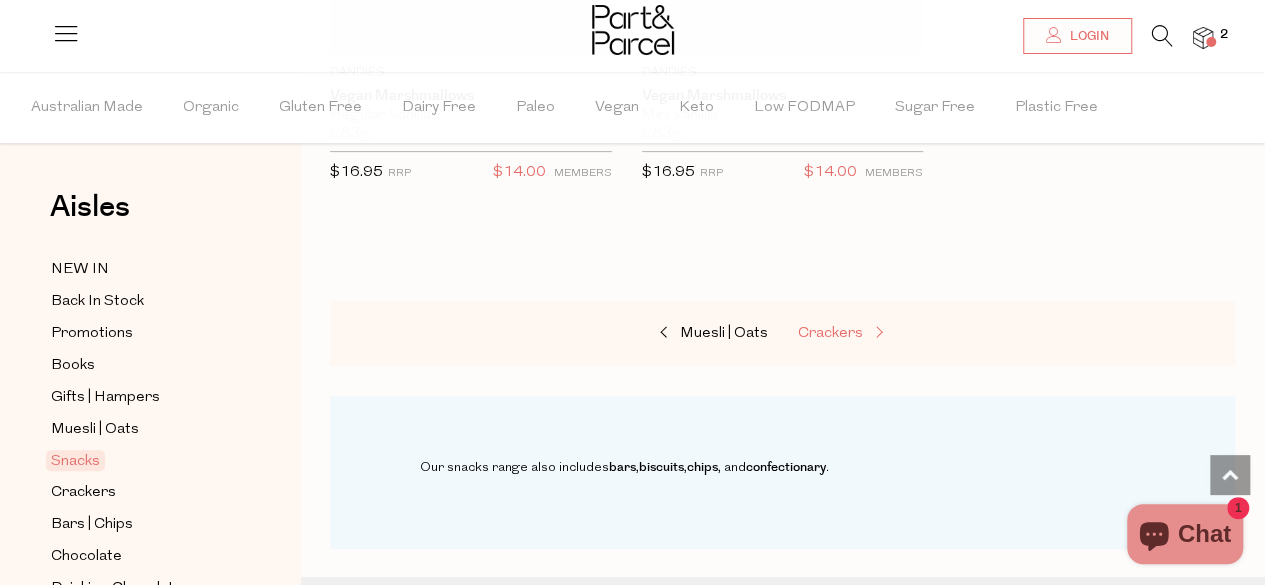 click on "Crackers" at bounding box center (830, 333) 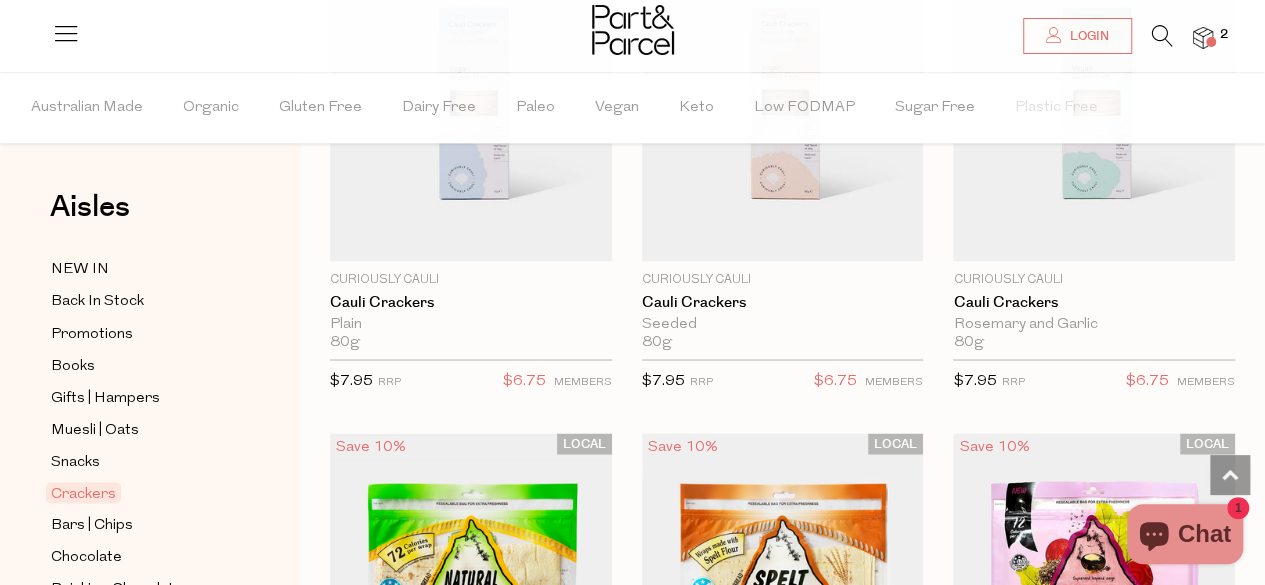 scroll, scrollTop: 5376, scrollLeft: 0, axis: vertical 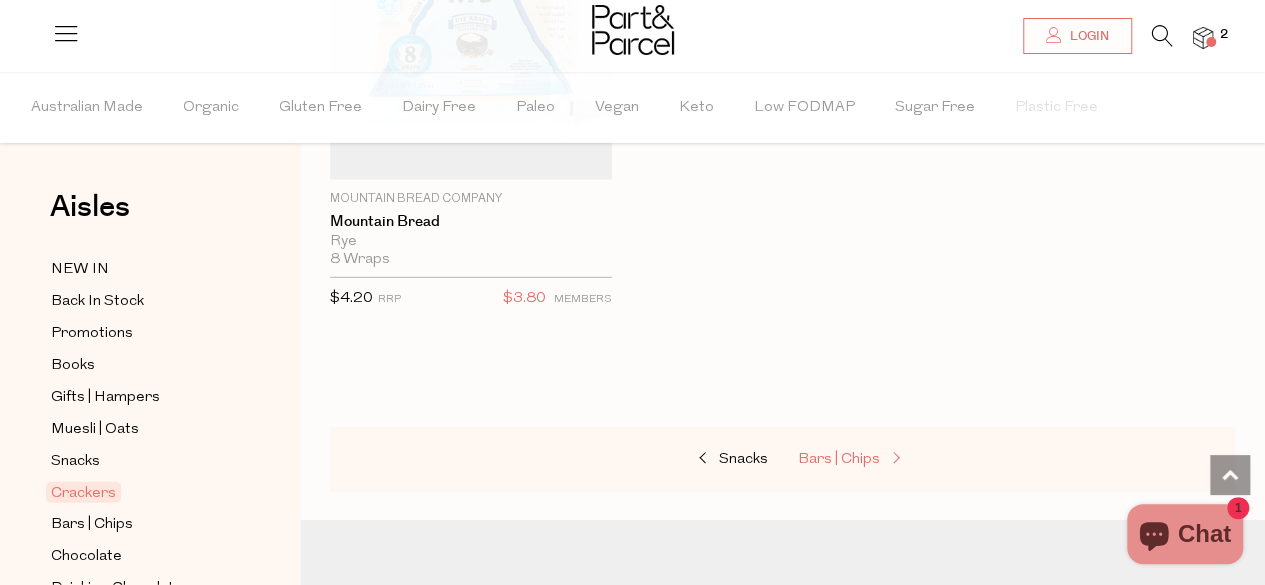 click on "Bars | Chips" at bounding box center (839, 459) 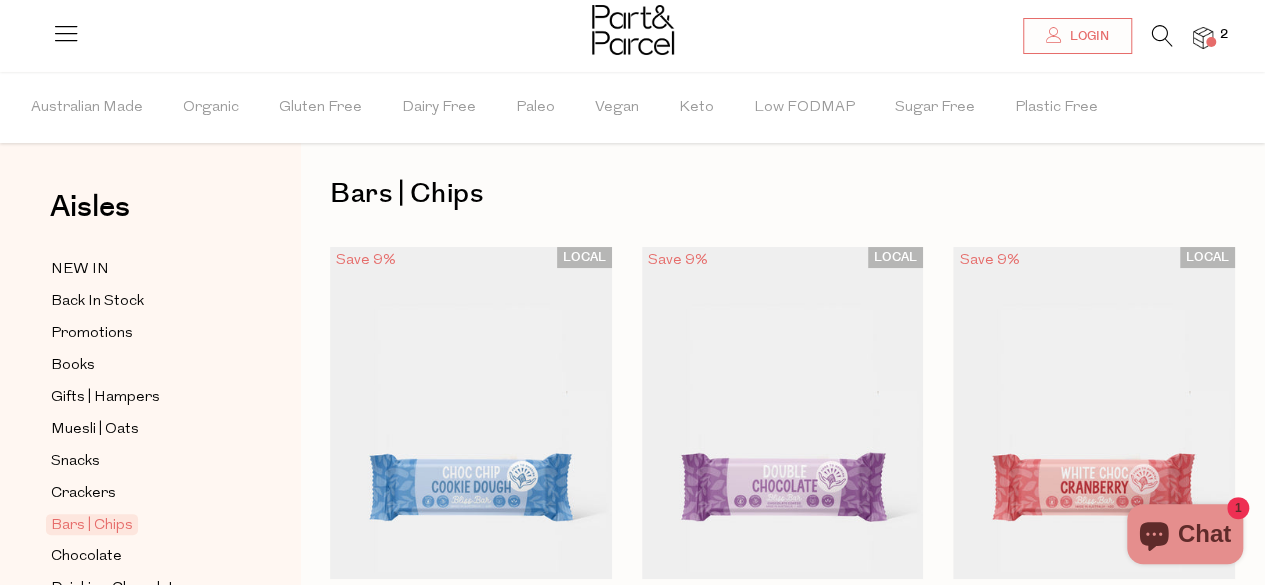 scroll, scrollTop: 0, scrollLeft: 0, axis: both 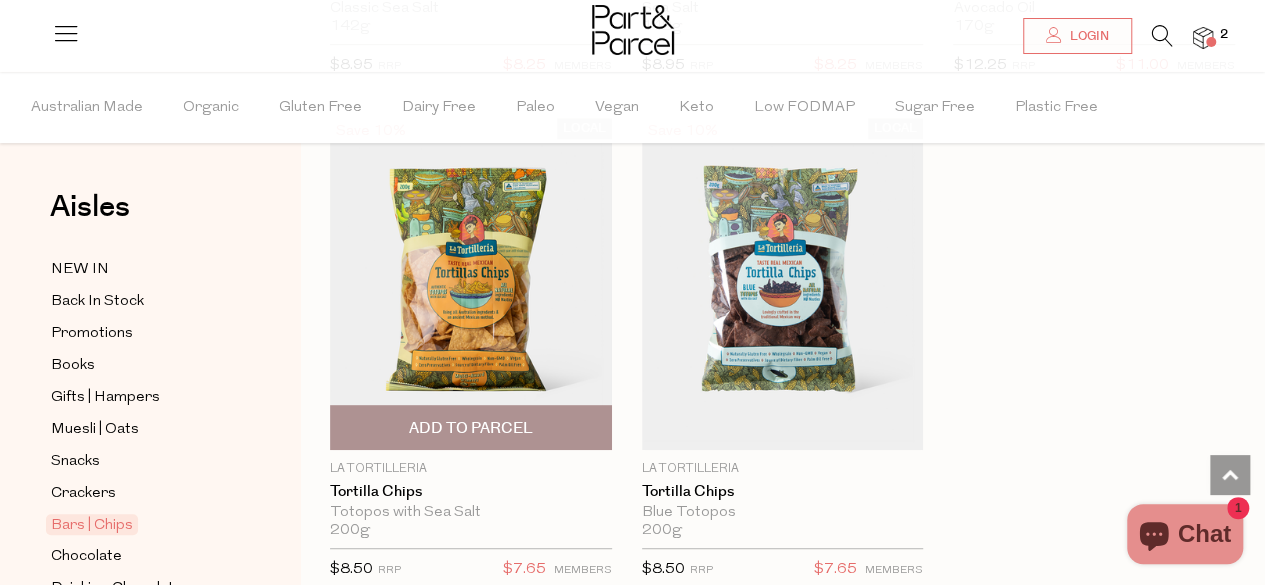 click on "Add To Parcel" at bounding box center [471, 427] 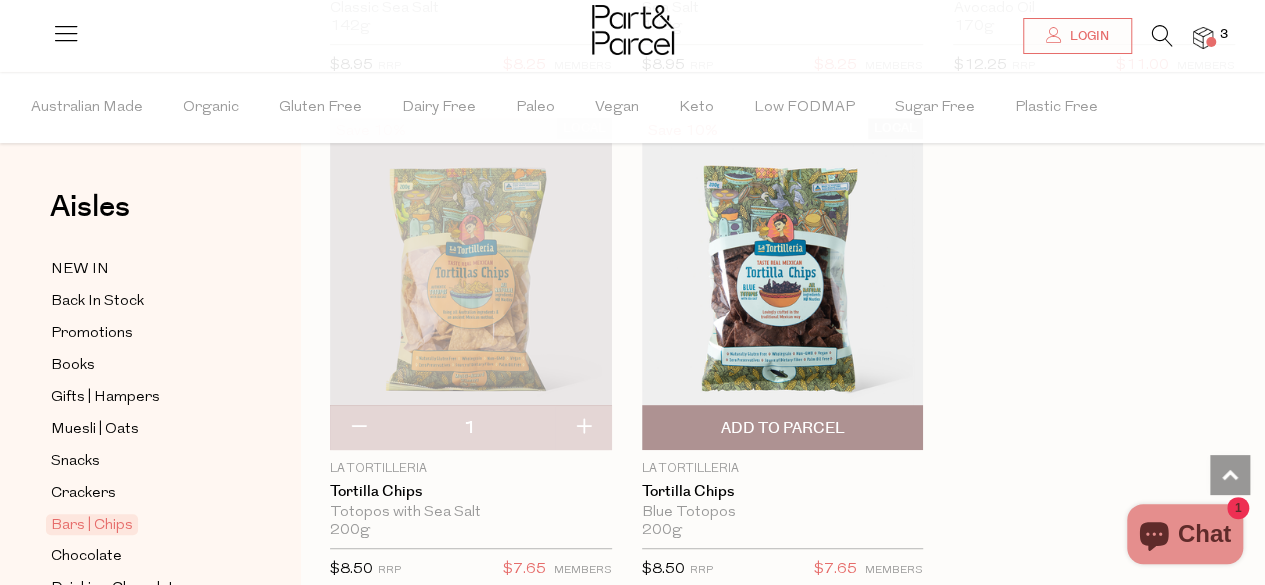 click on "Add To Parcel" at bounding box center (782, 428) 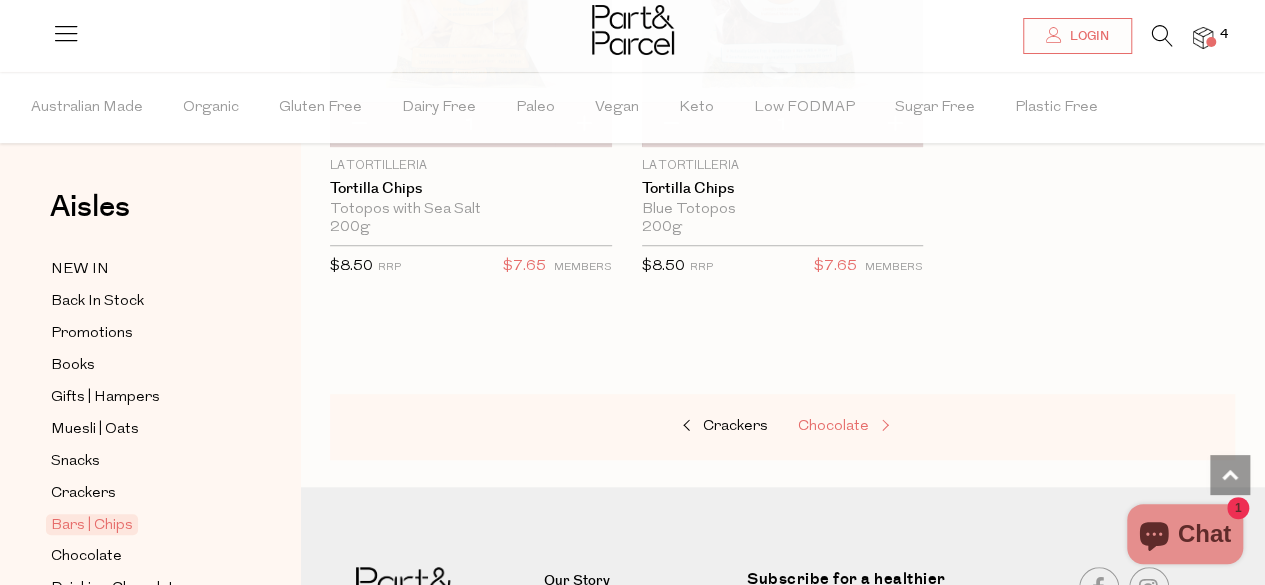 click on "Chocolate" at bounding box center [833, 426] 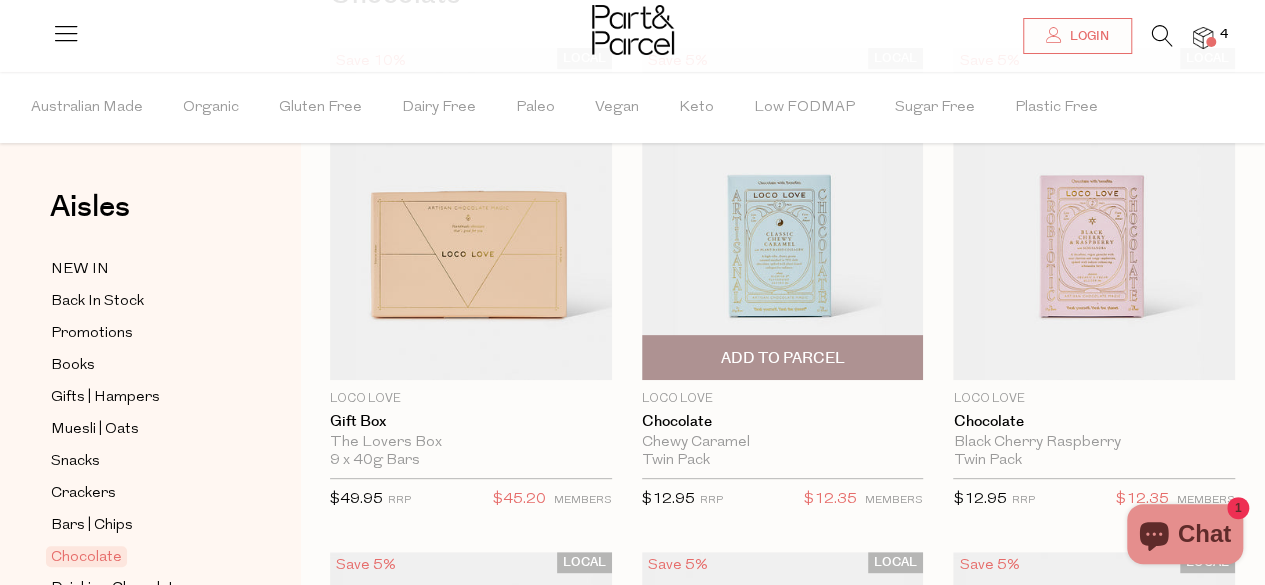 scroll, scrollTop: 217, scrollLeft: 0, axis: vertical 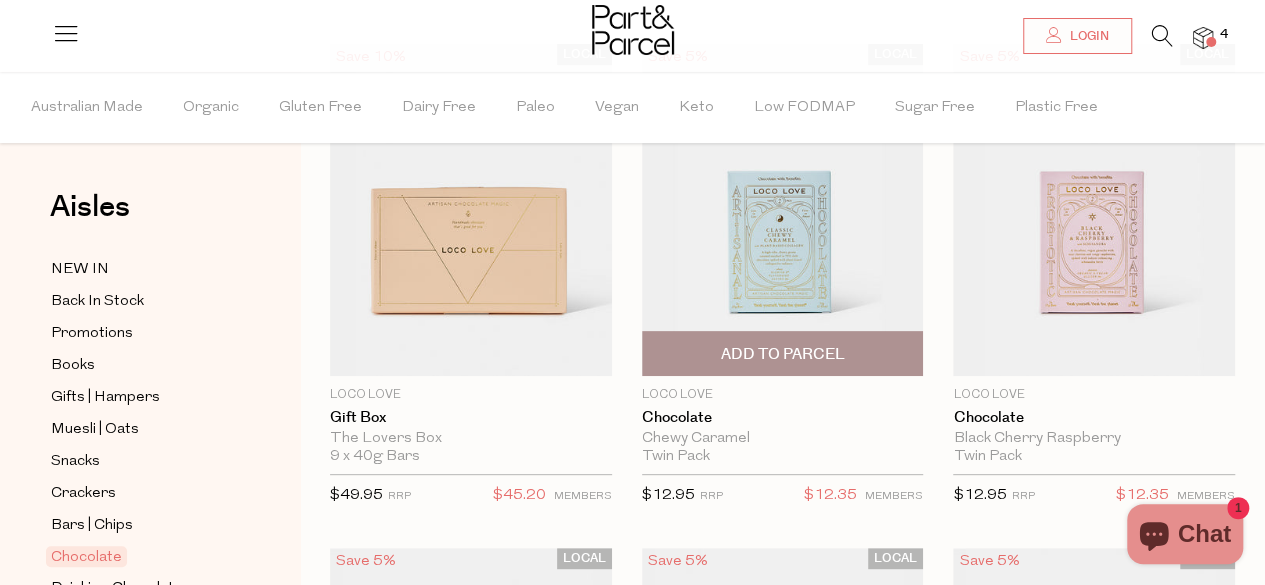 click at bounding box center [783, 210] 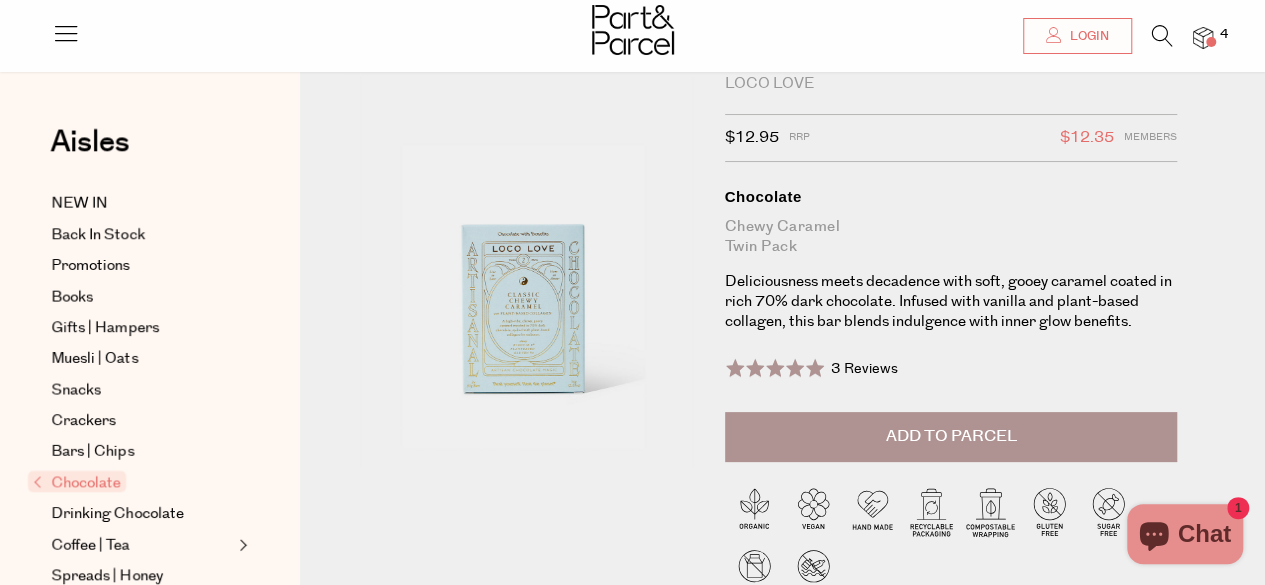 scroll, scrollTop: 0, scrollLeft: 0, axis: both 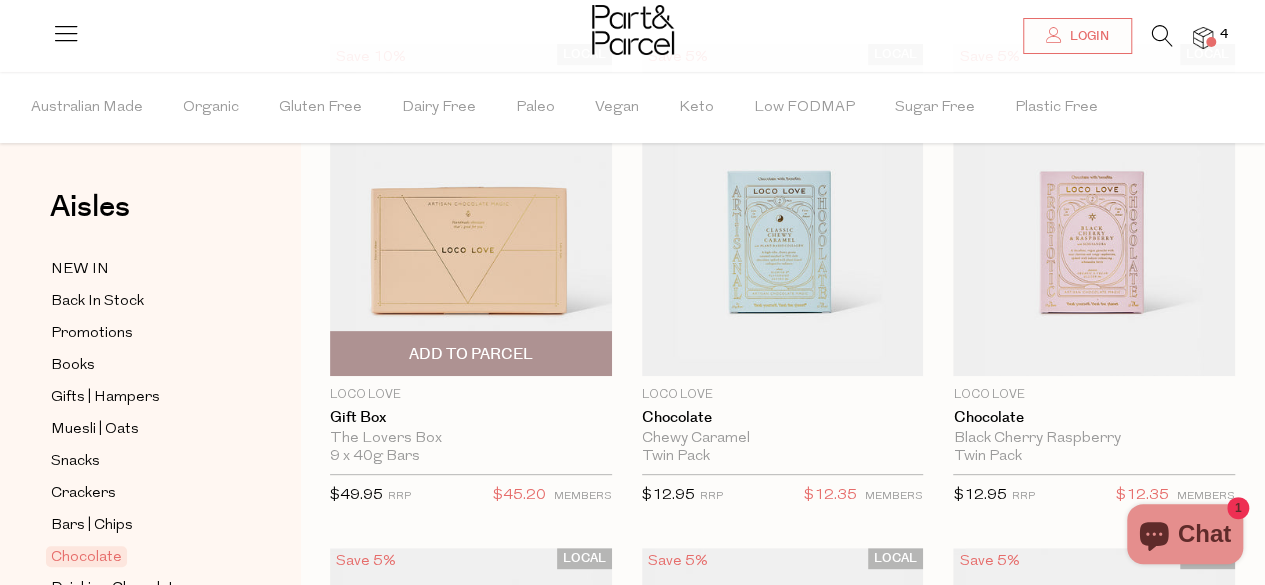 click at bounding box center [471, 210] 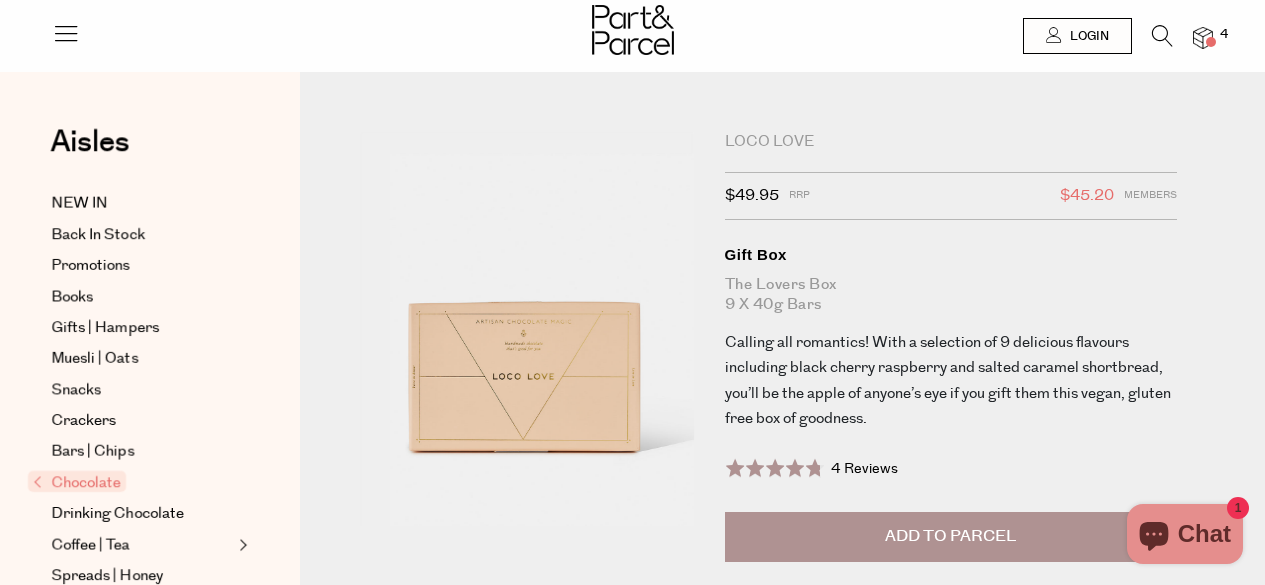 scroll, scrollTop: 0, scrollLeft: 0, axis: both 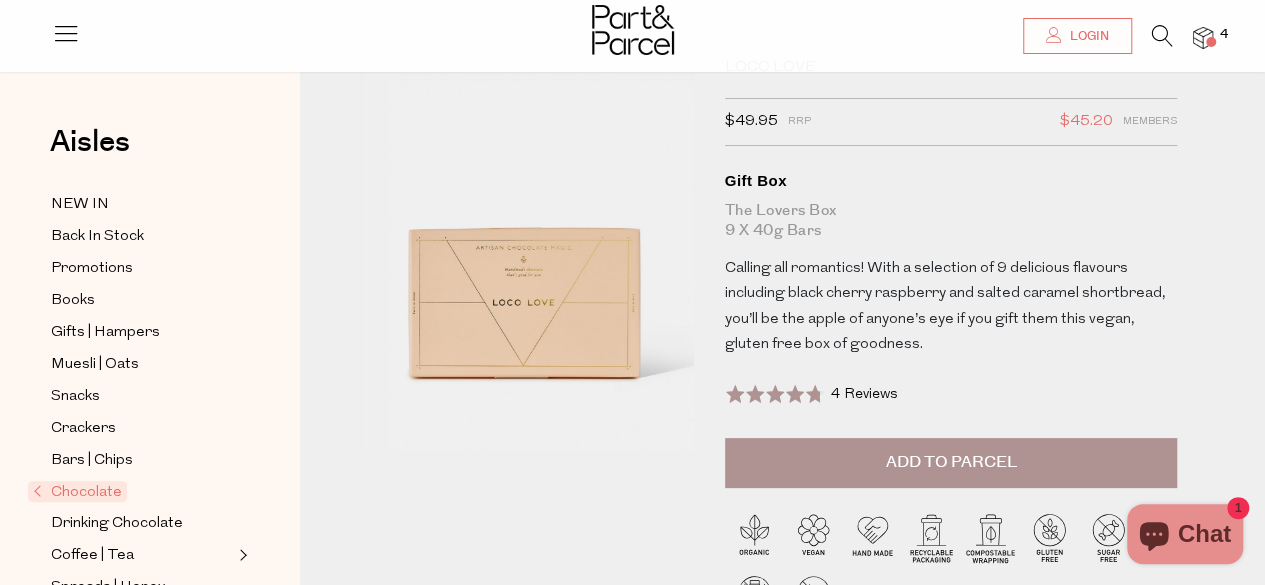 click on "Add to Parcel" at bounding box center (950, 462) 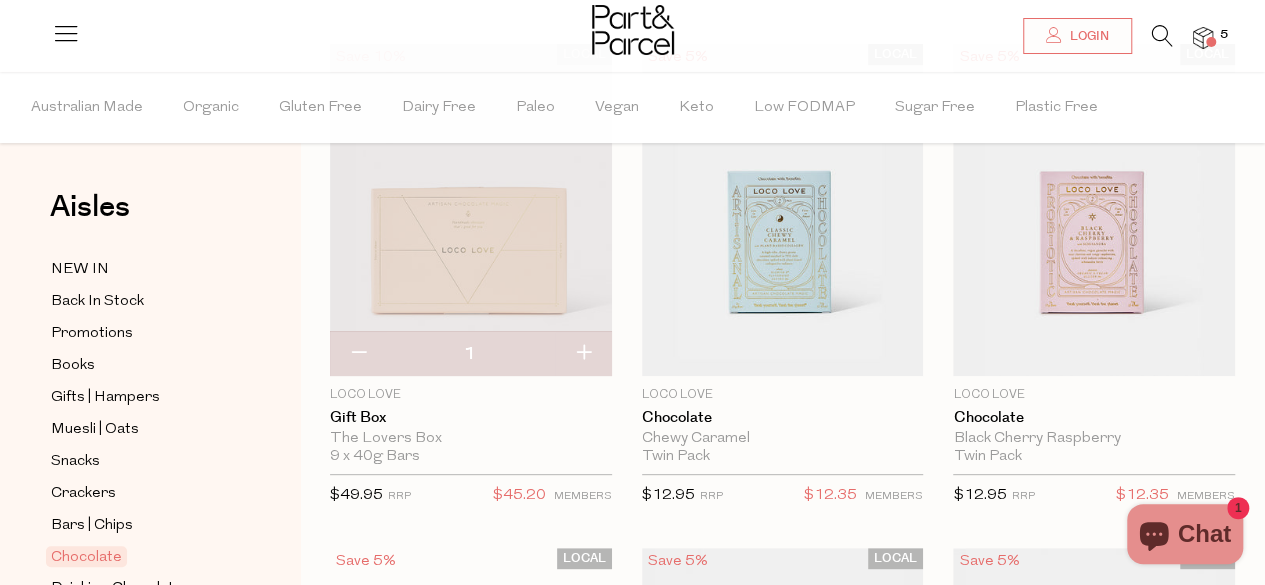 scroll, scrollTop: 217, scrollLeft: 0, axis: vertical 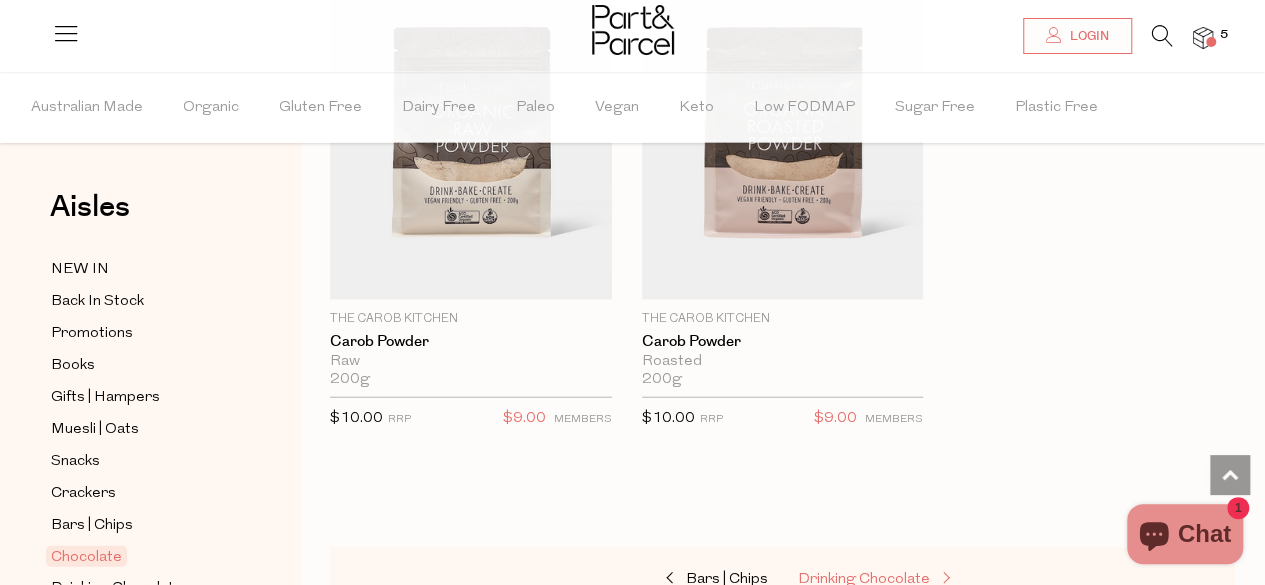 click on "Drinking Chocolate" at bounding box center [864, 579] 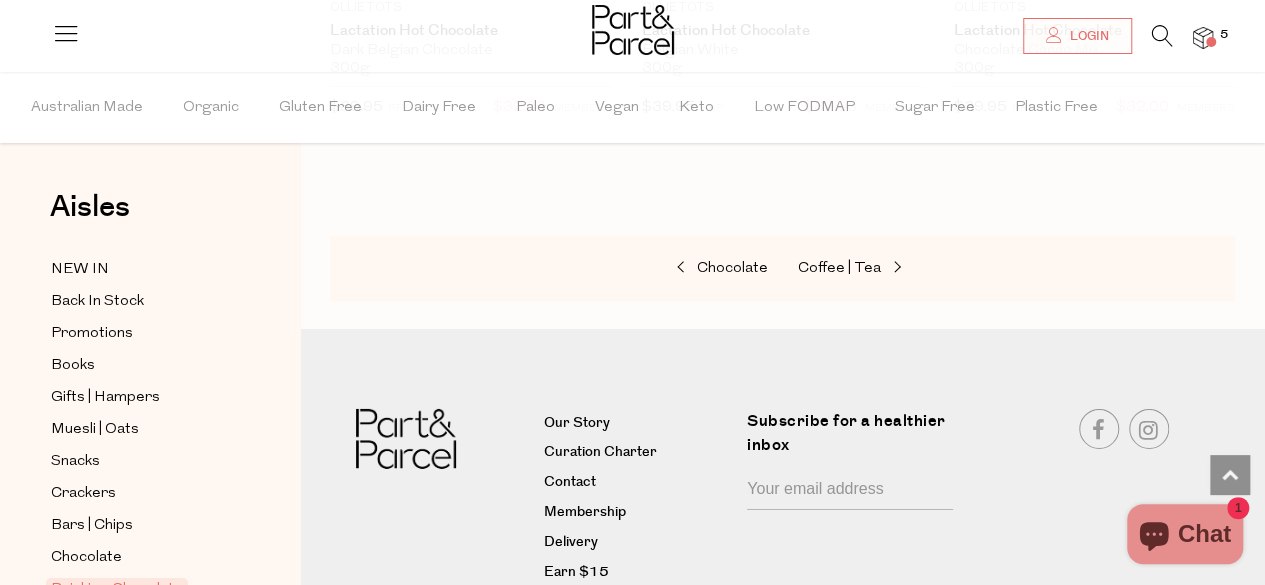scroll, scrollTop: 3114, scrollLeft: 0, axis: vertical 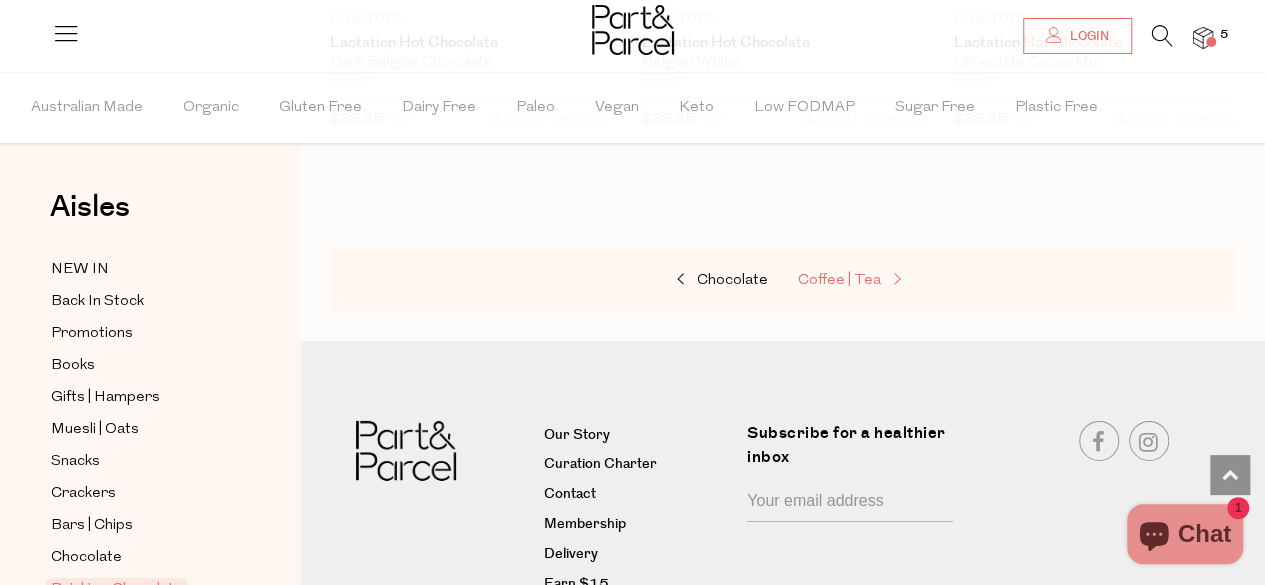 click on "Coffee | Tea" at bounding box center [839, 280] 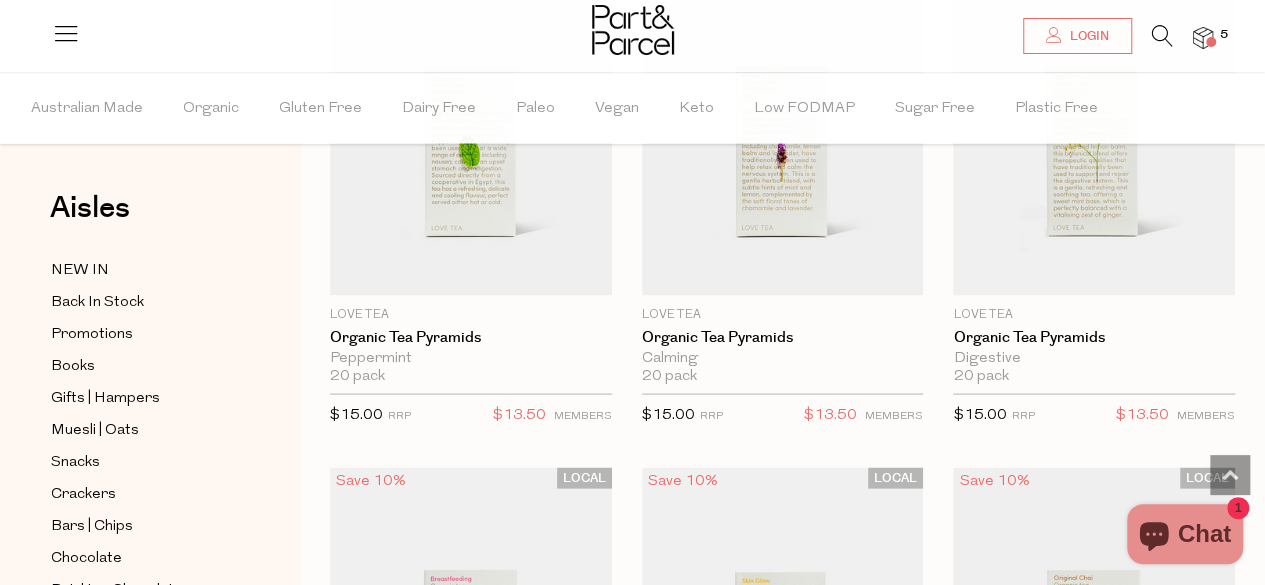 scroll, scrollTop: 1812, scrollLeft: 0, axis: vertical 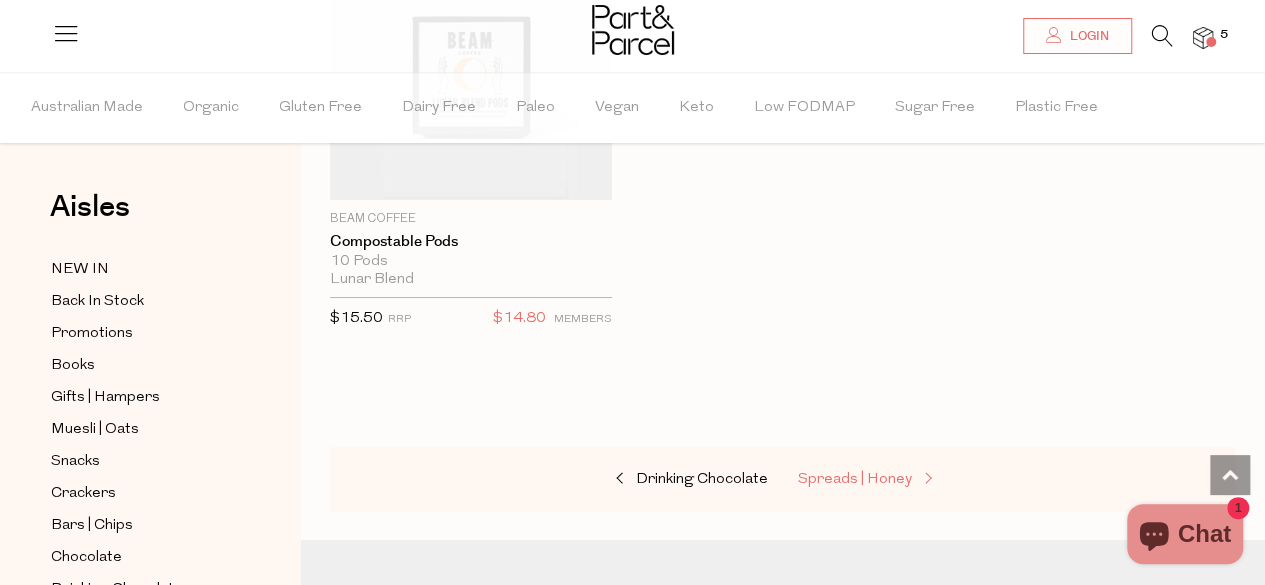 click on "Spreads | Honey" at bounding box center (855, 479) 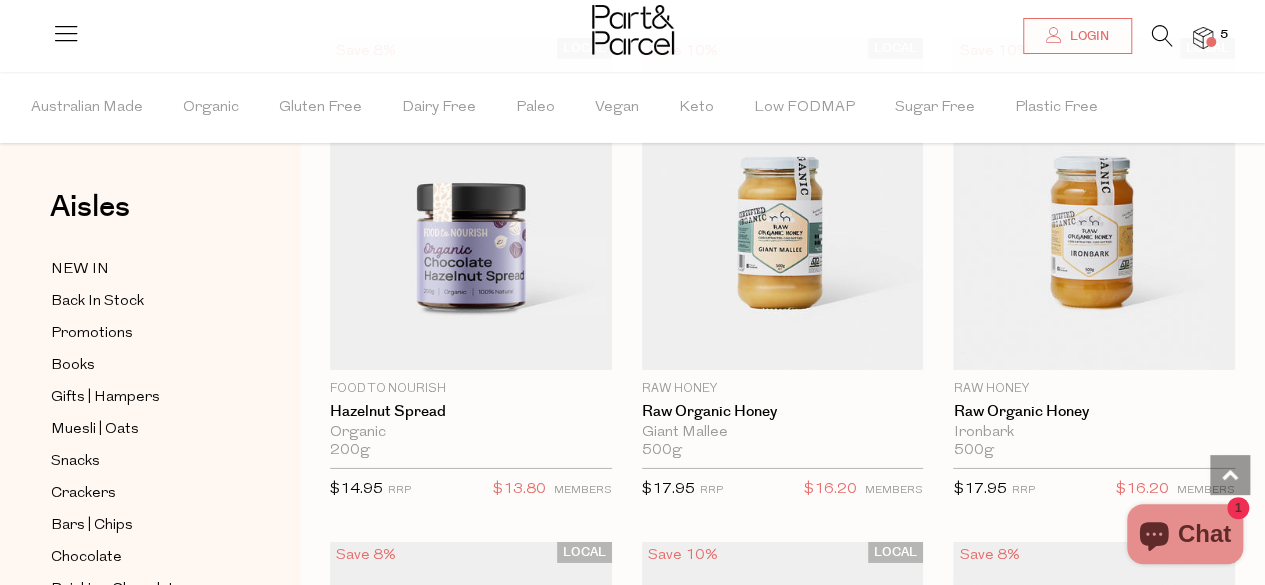 scroll, scrollTop: 6780, scrollLeft: 0, axis: vertical 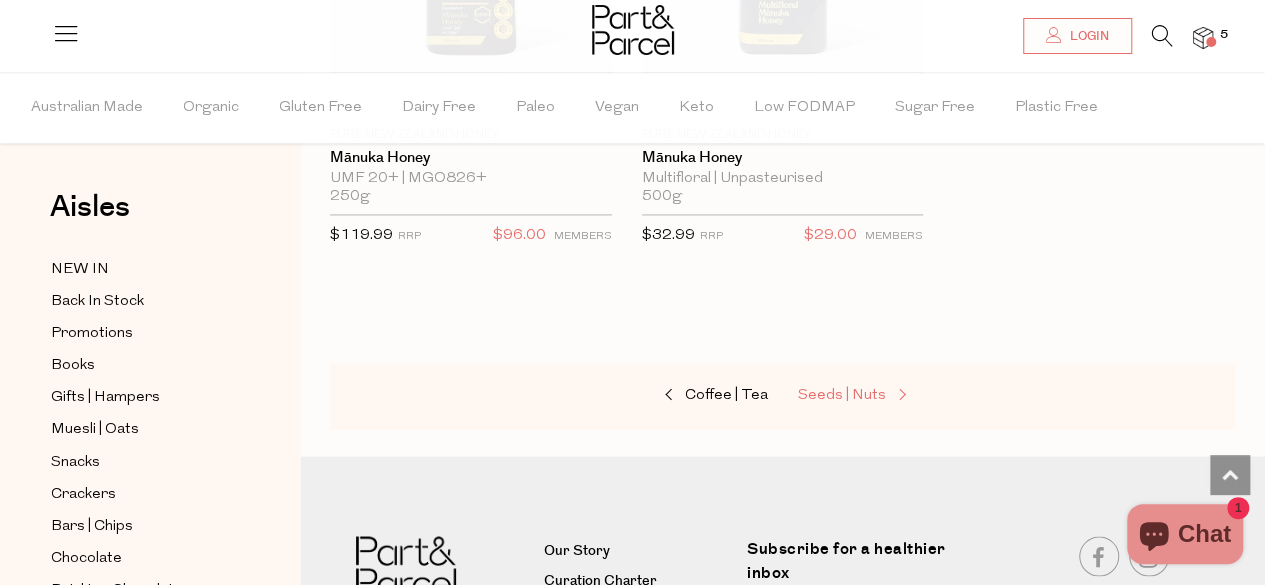 click on "Seeds | Nuts" at bounding box center [842, 395] 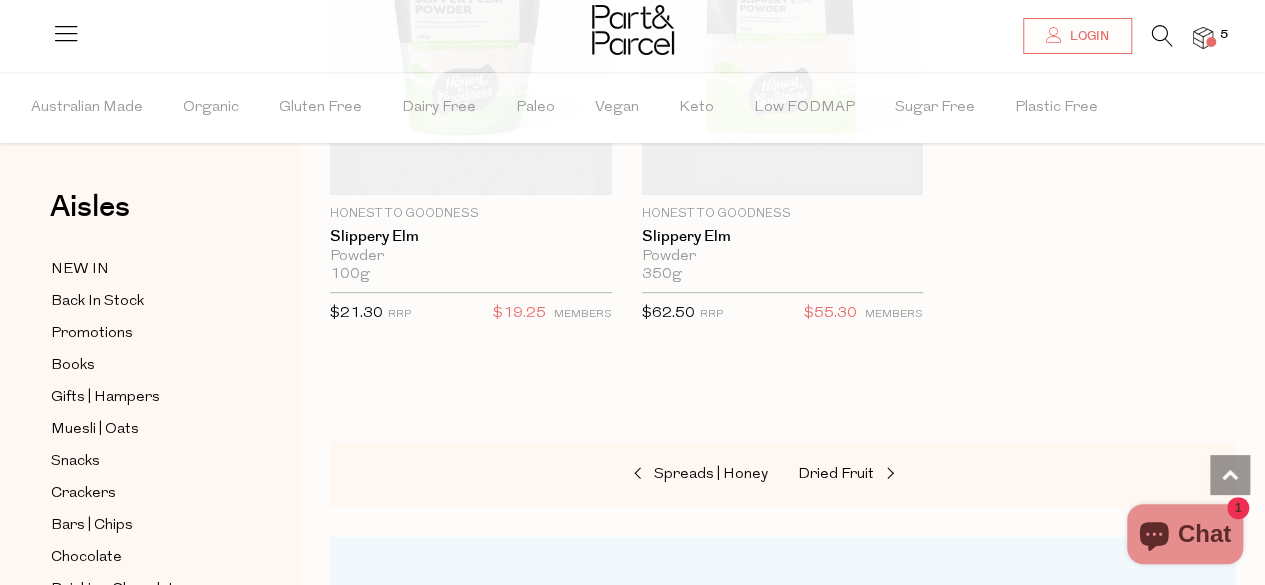scroll, scrollTop: 7969, scrollLeft: 0, axis: vertical 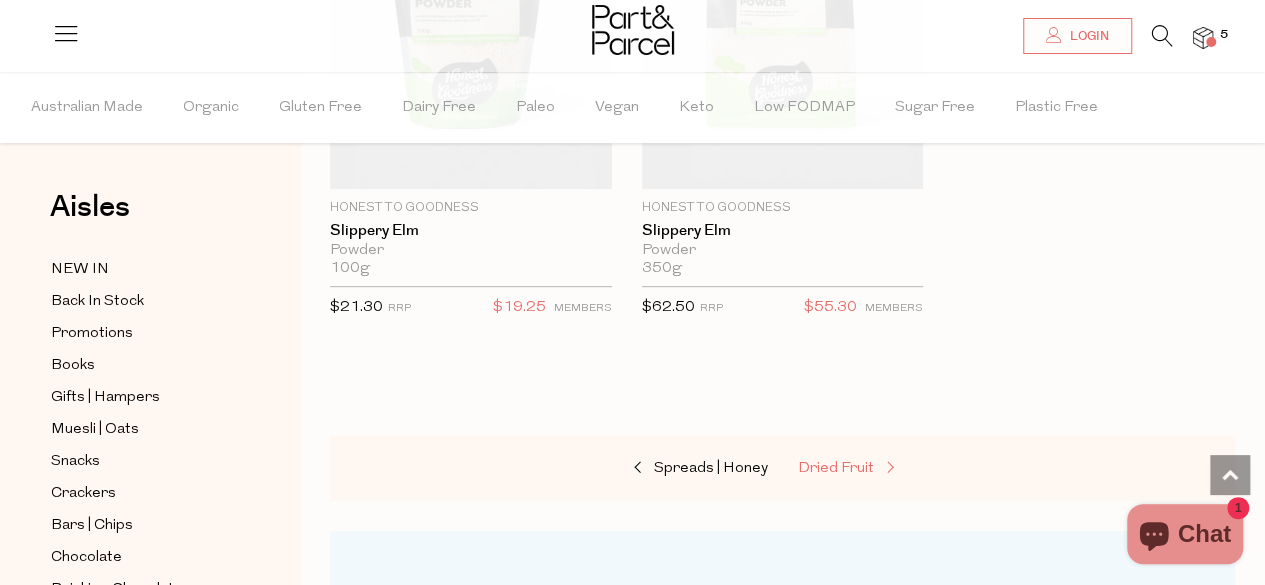 click on "Dried Fruit" at bounding box center [836, 468] 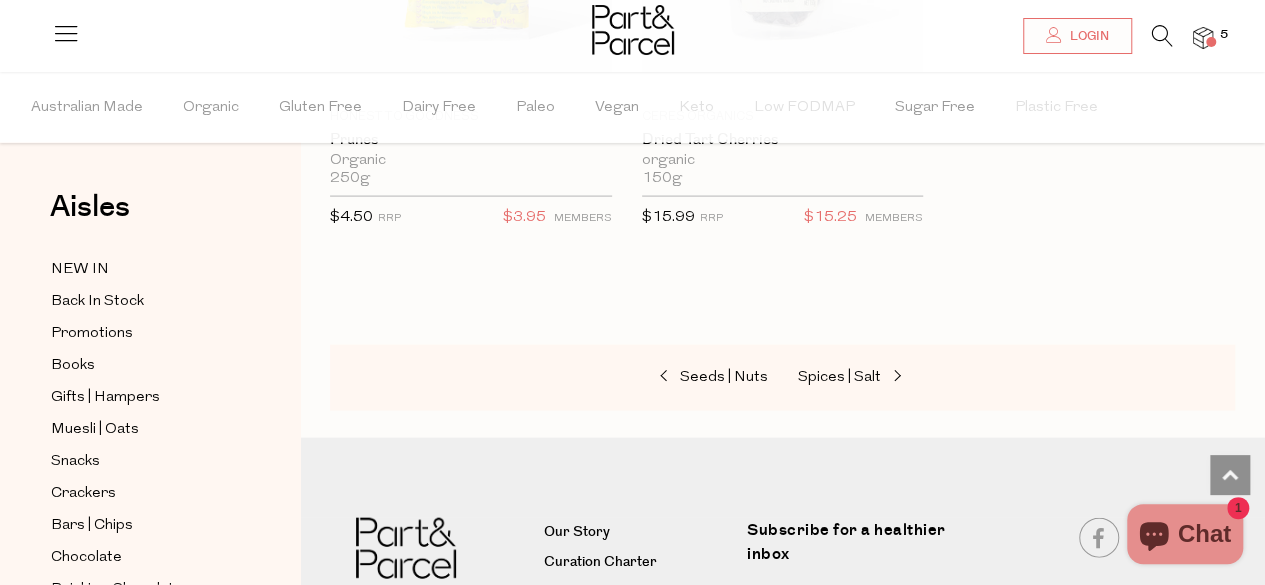 scroll, scrollTop: 2009, scrollLeft: 0, axis: vertical 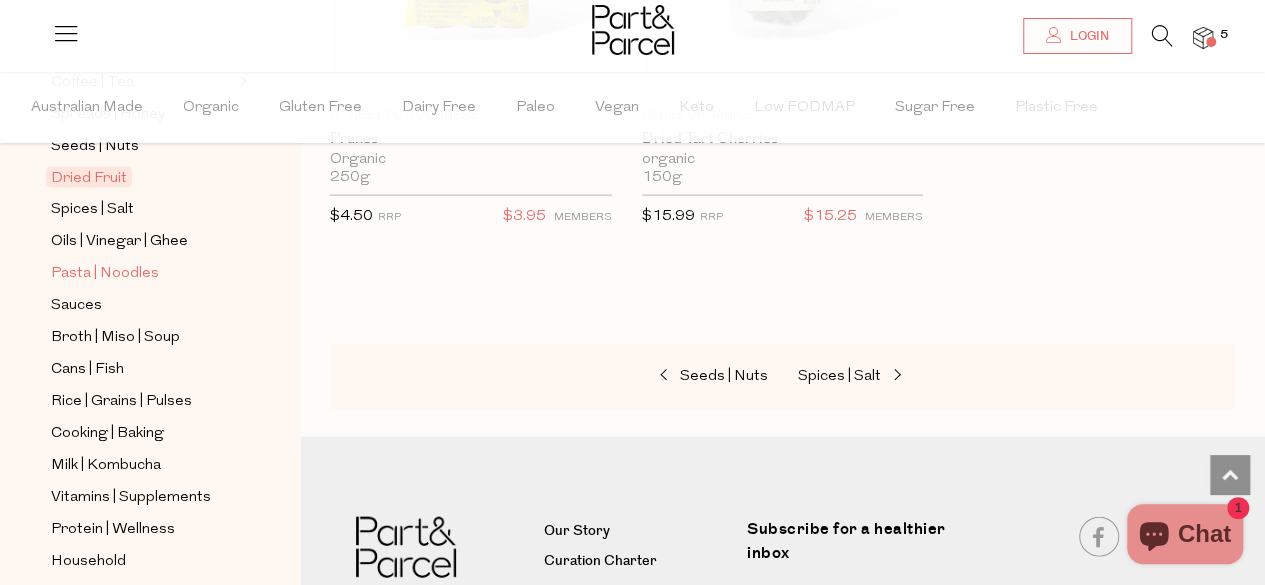 click on "Pasta | Noodles" at bounding box center [105, 274] 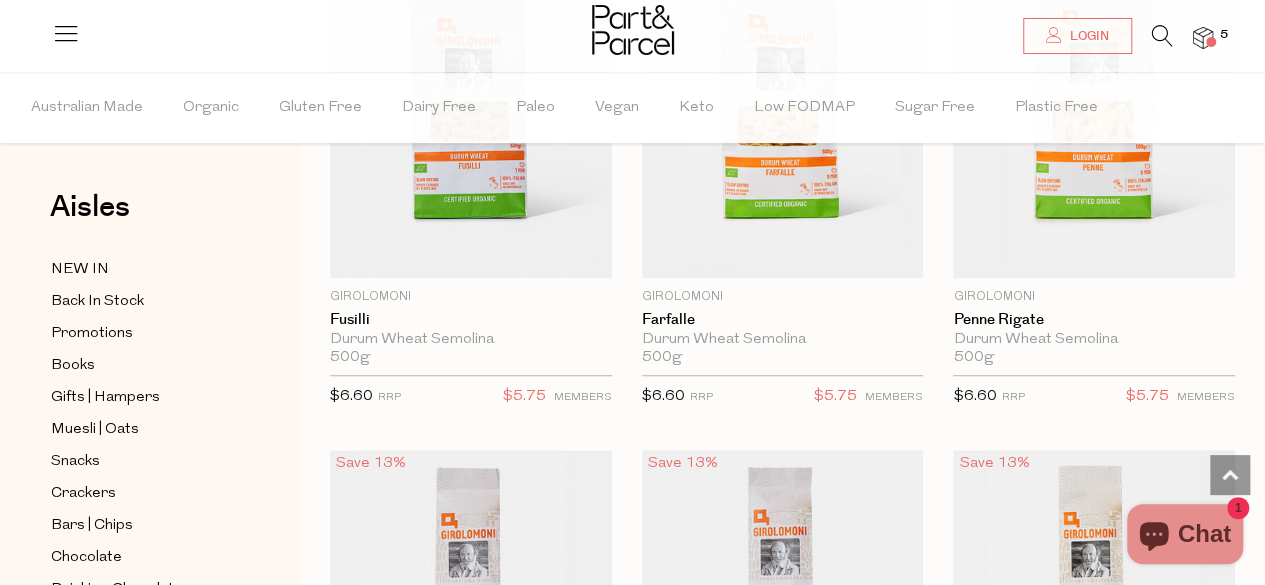 scroll, scrollTop: 4351, scrollLeft: 0, axis: vertical 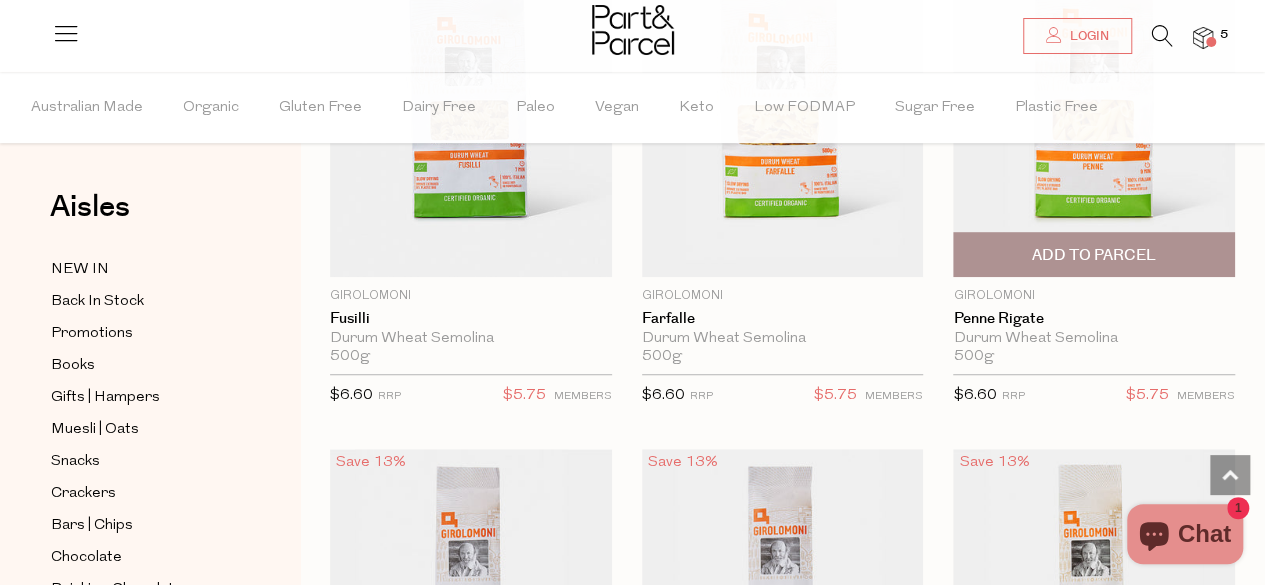 click on "Add To Parcel" at bounding box center (1094, 254) 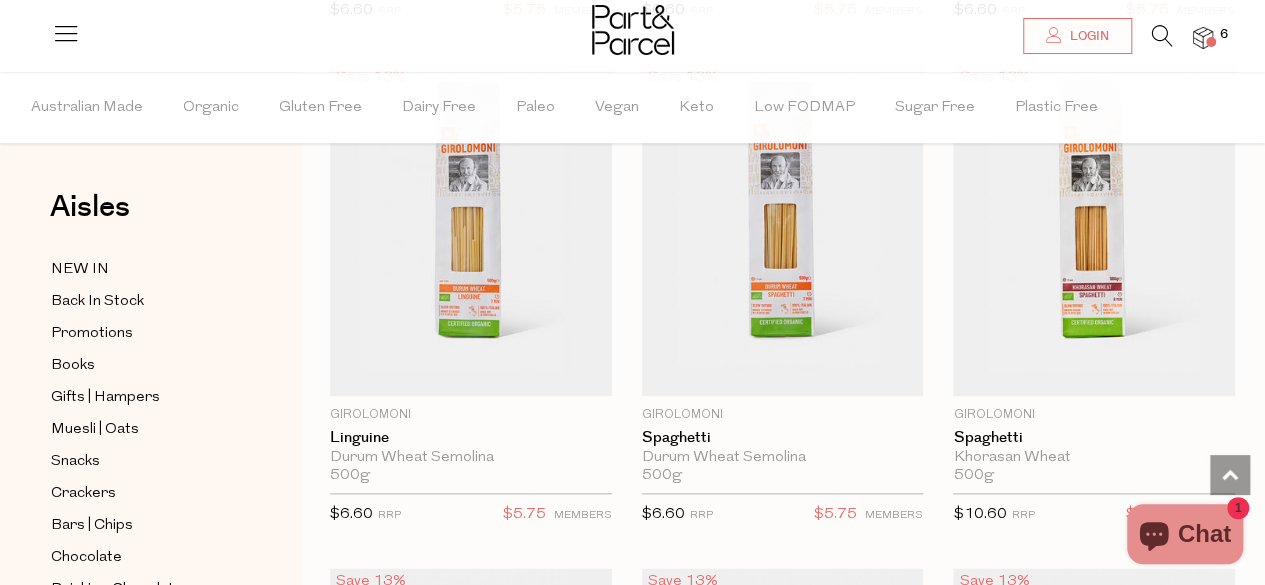 scroll, scrollTop: 4737, scrollLeft: 0, axis: vertical 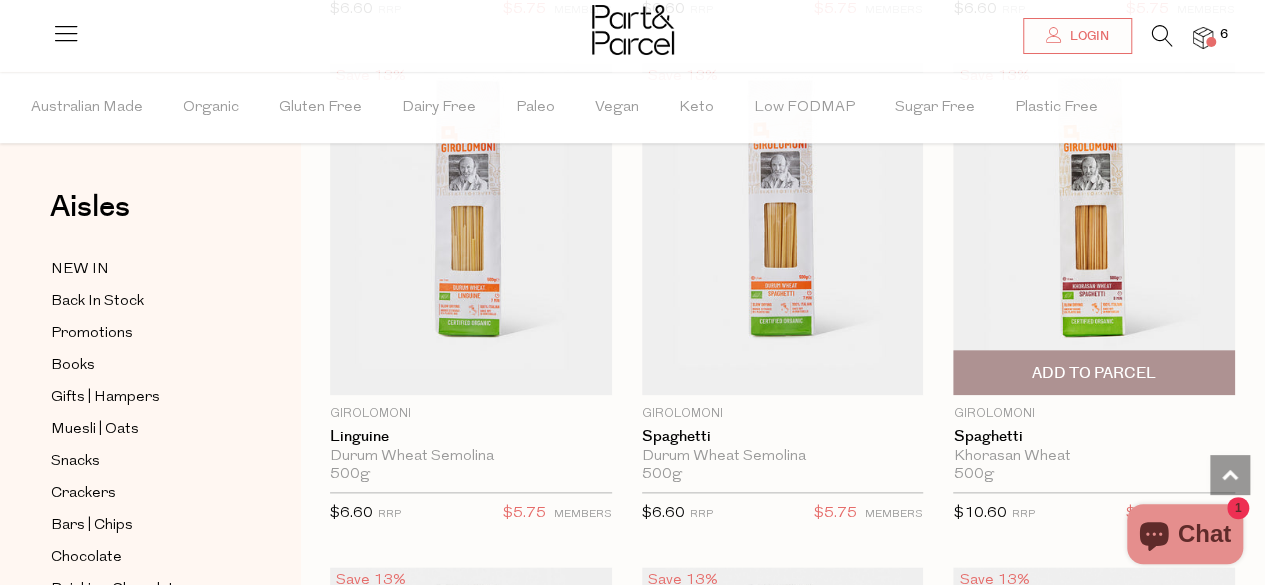 click on "Add To Parcel" at bounding box center (1094, 372) 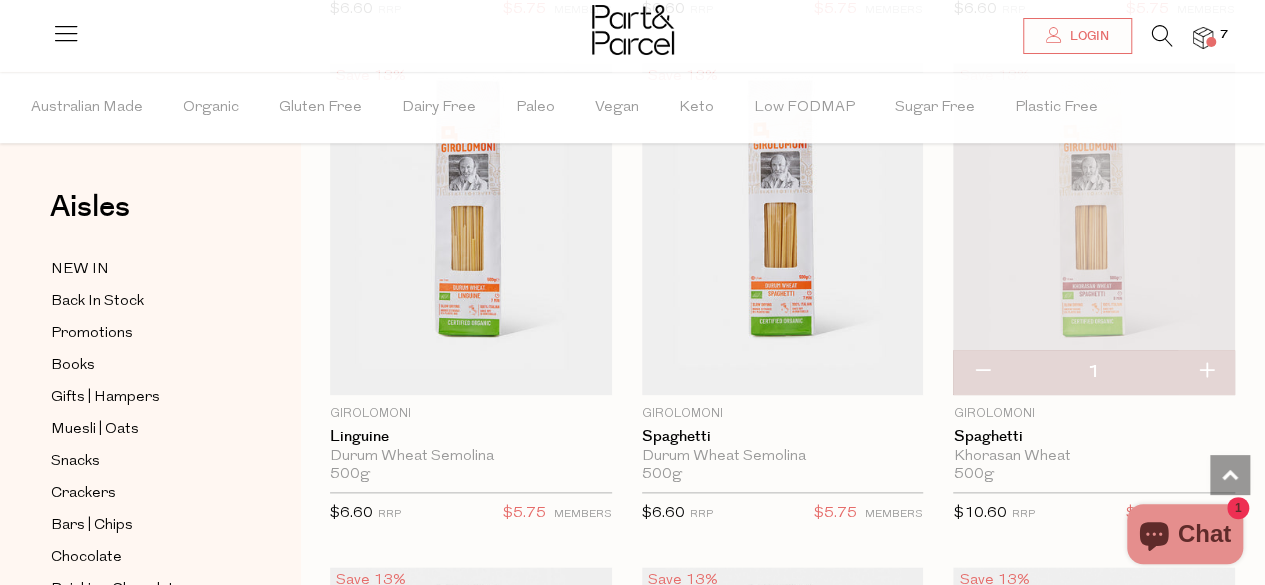 click at bounding box center [981, 372] 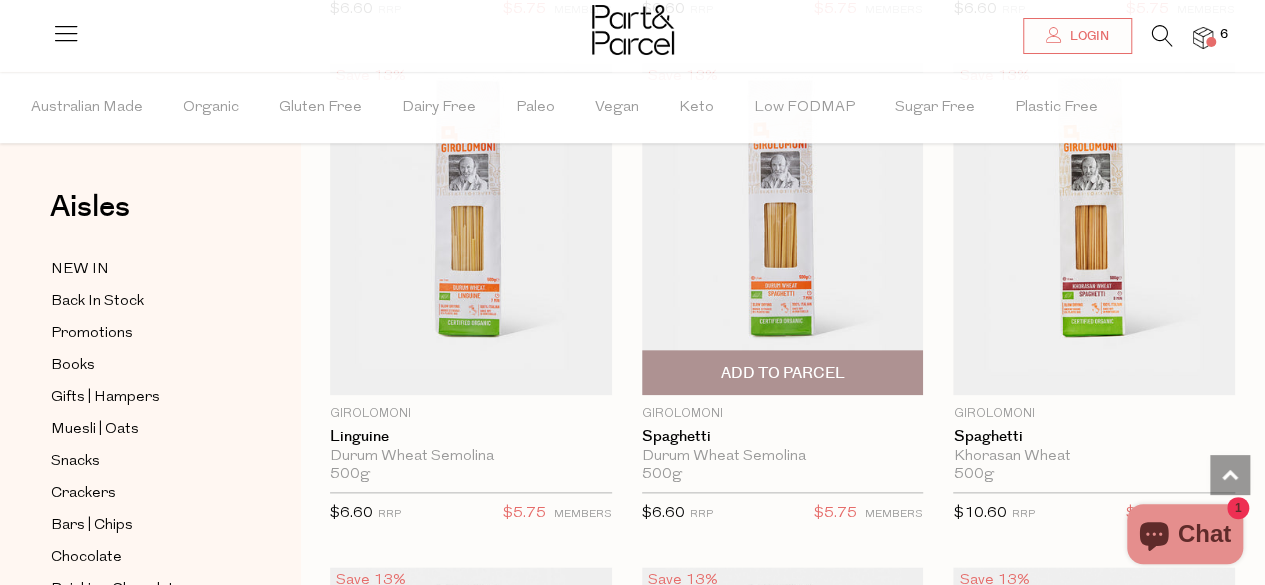 click on "Add To Parcel" at bounding box center [782, 373] 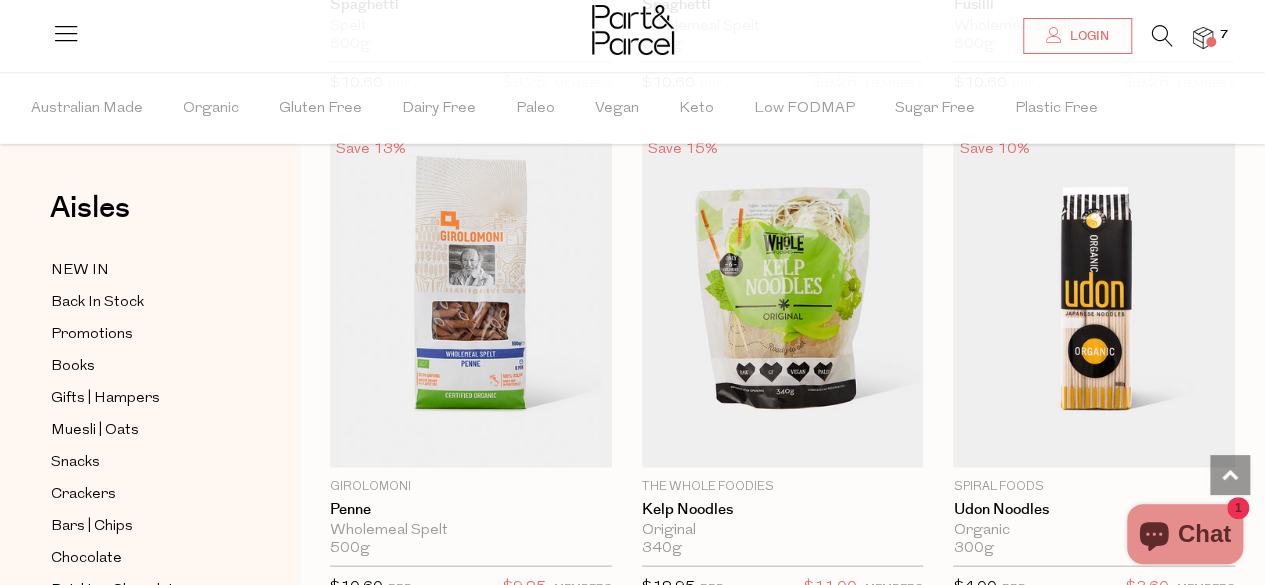scroll, scrollTop: 5674, scrollLeft: 0, axis: vertical 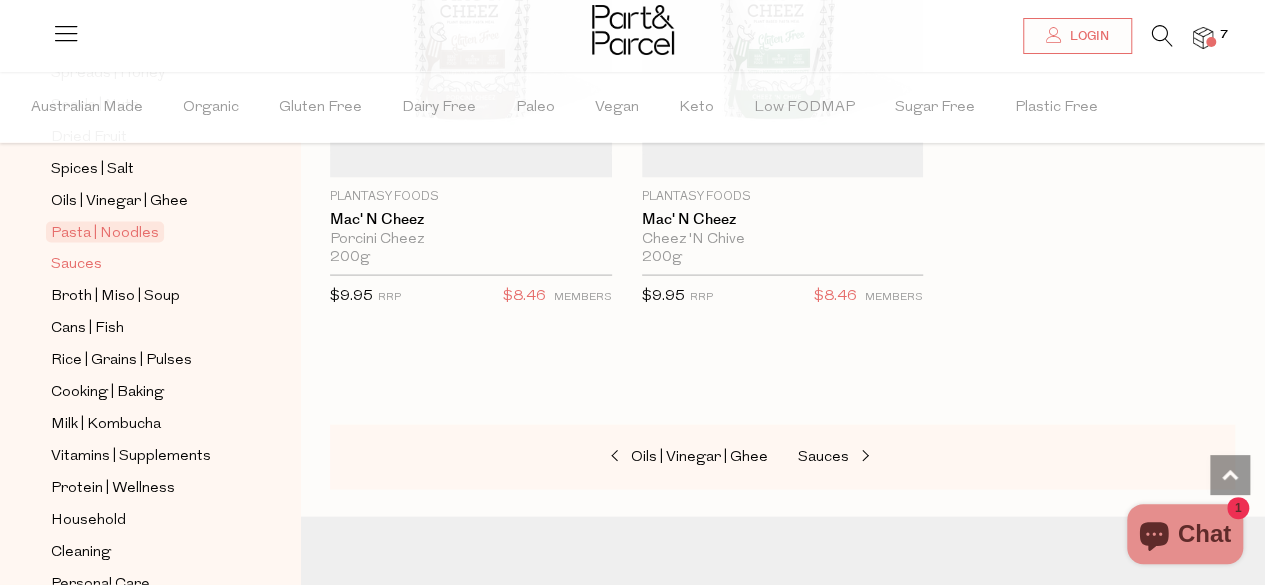 click on "Sauces" at bounding box center (76, 265) 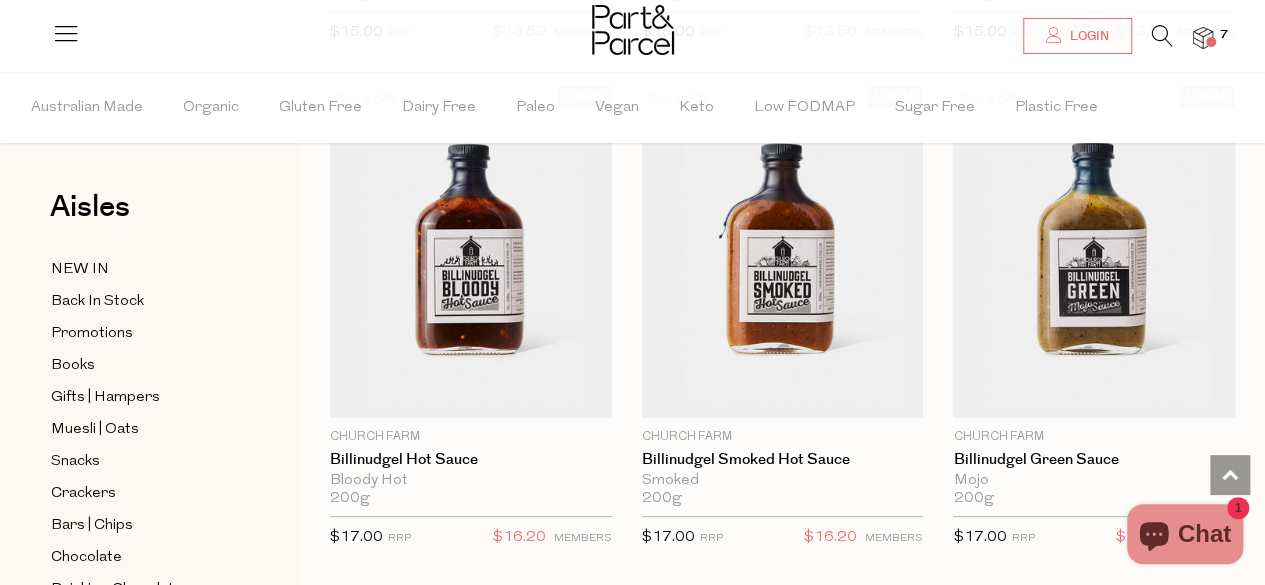 scroll, scrollTop: 3731, scrollLeft: 0, axis: vertical 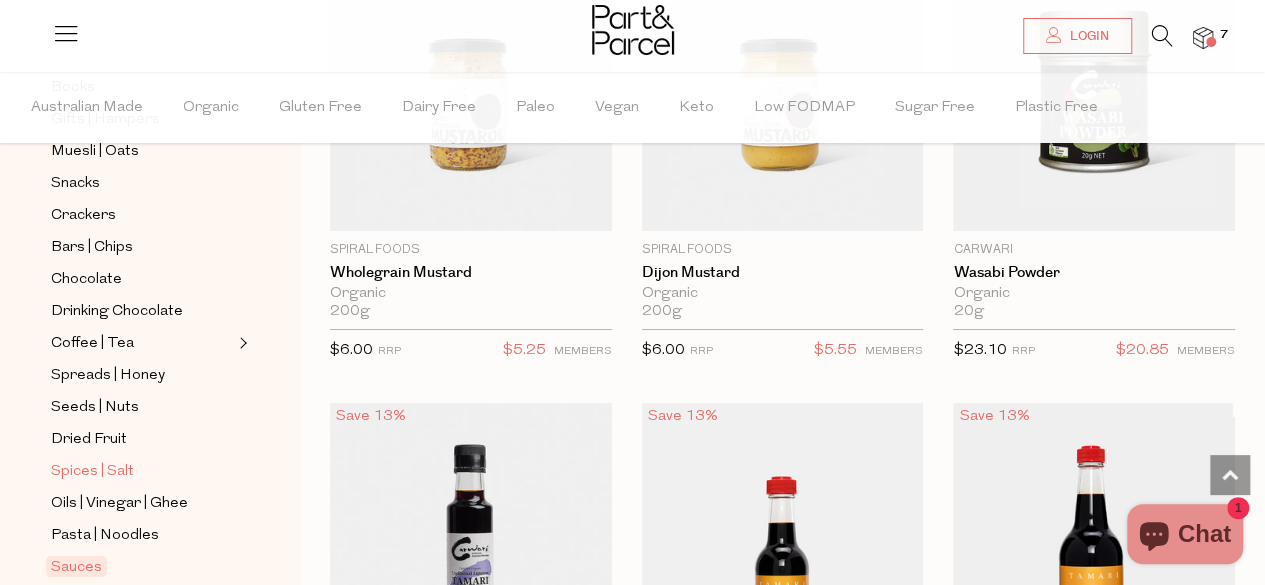 click on "Spices | Salt" at bounding box center (92, 472) 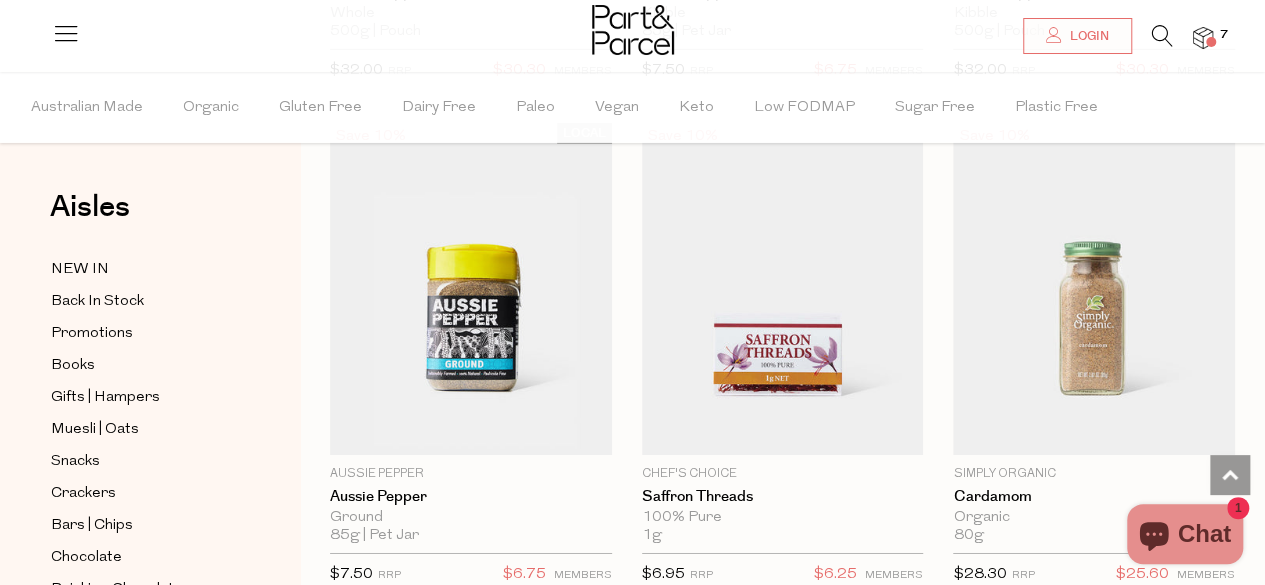 scroll, scrollTop: 3190, scrollLeft: 0, axis: vertical 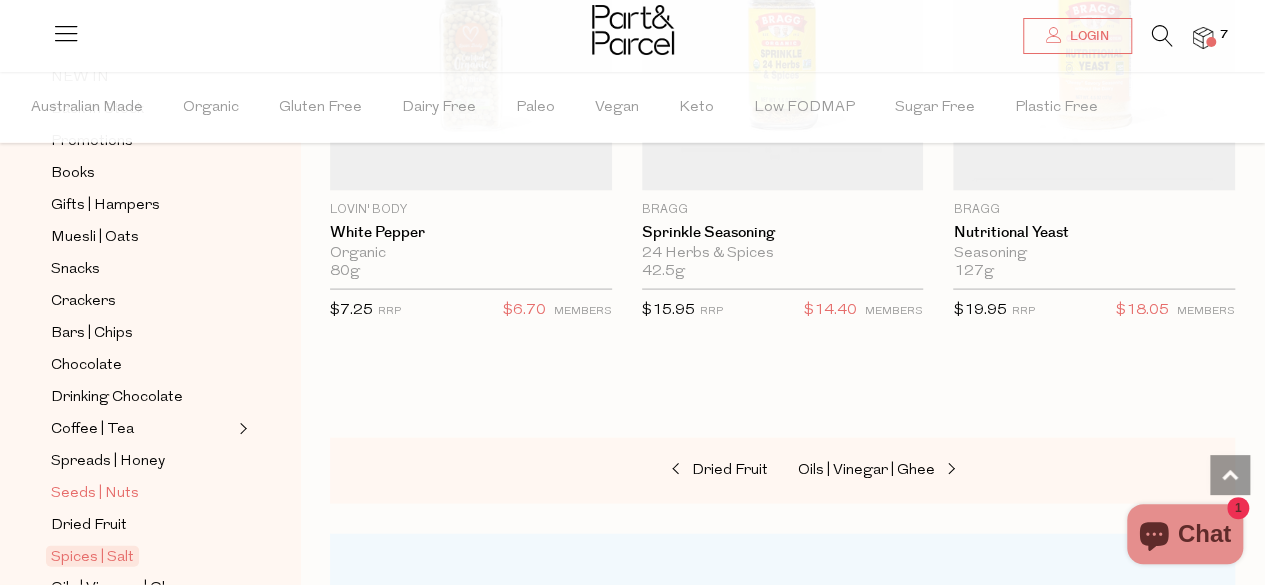 click on "Seeds | Nuts" at bounding box center (95, 494) 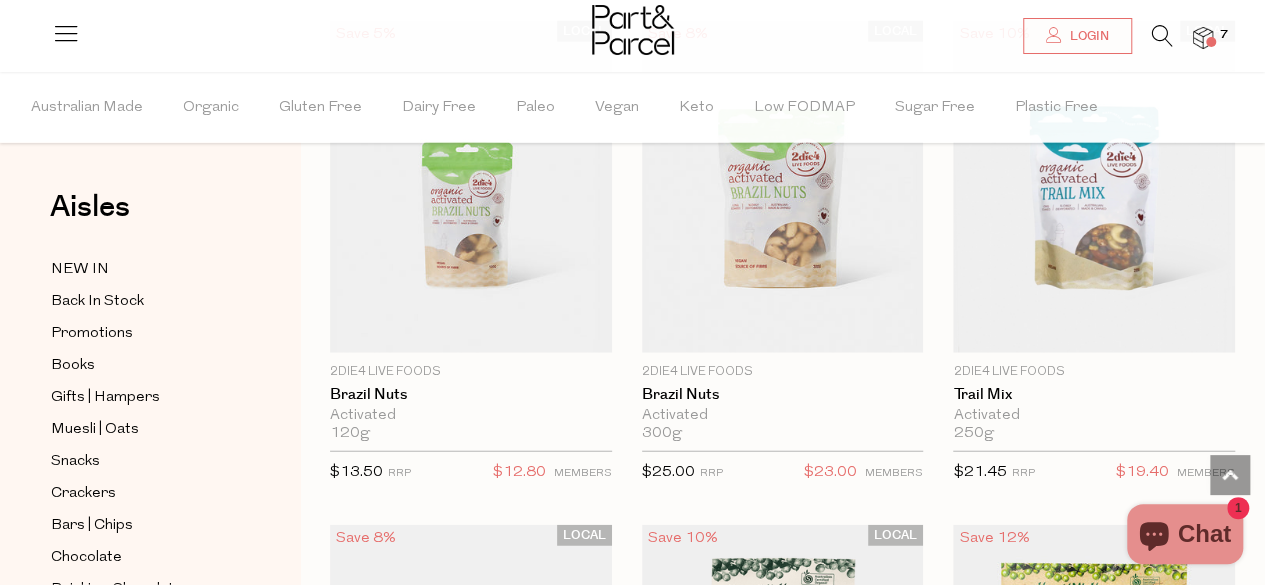 scroll, scrollTop: 2293, scrollLeft: 0, axis: vertical 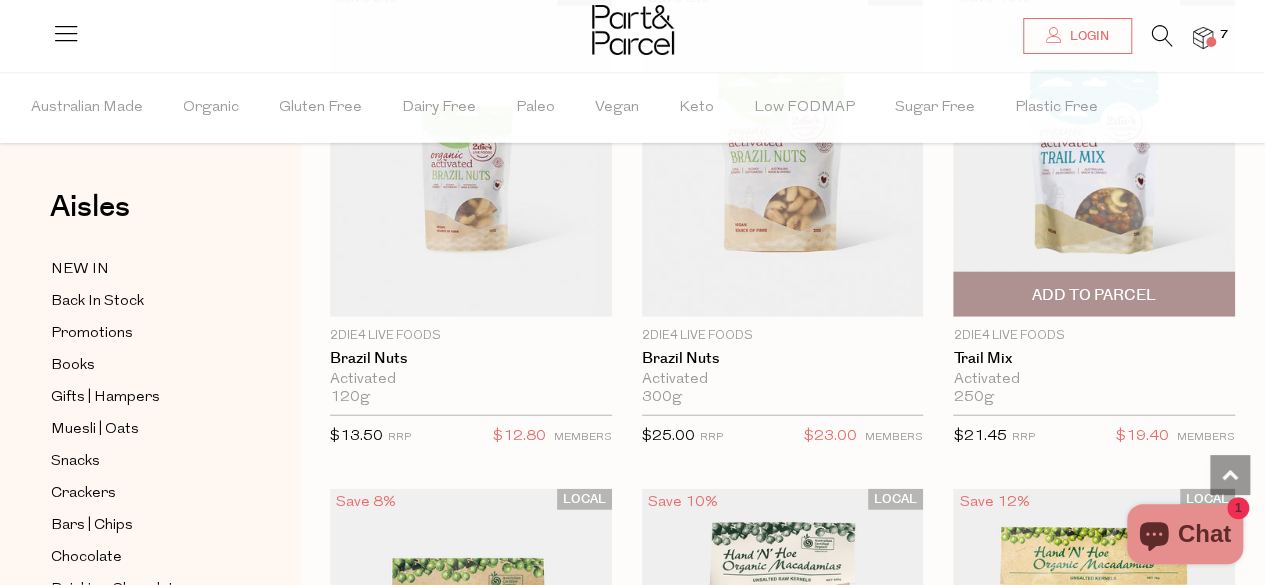 click on "Add To Parcel" at bounding box center (1094, 294) 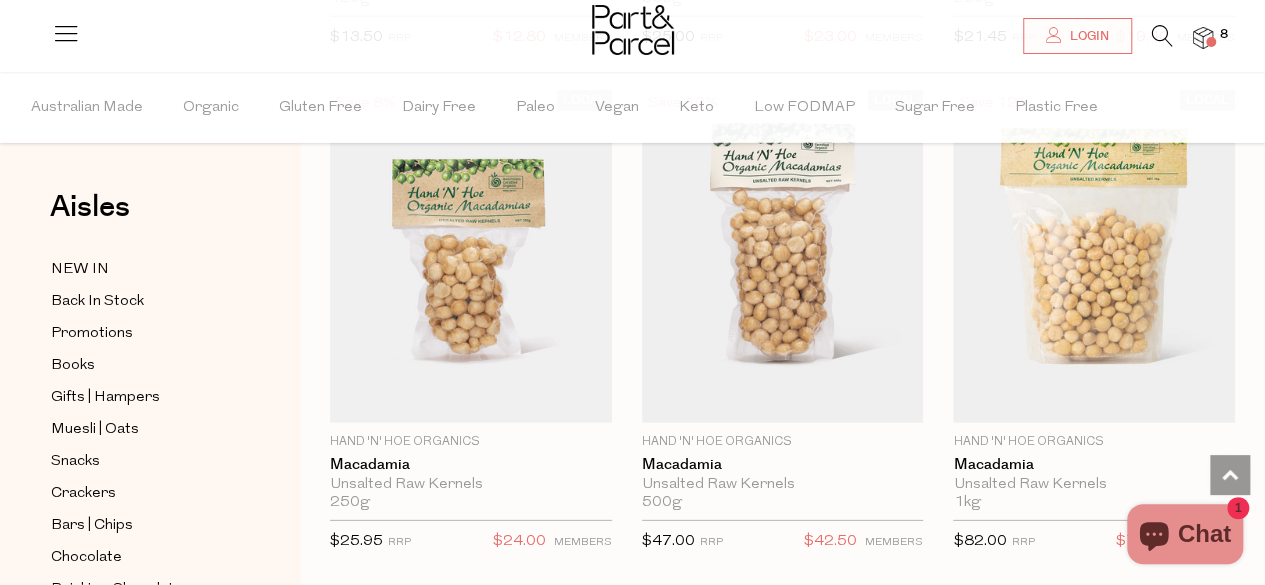 scroll, scrollTop: 2696, scrollLeft: 0, axis: vertical 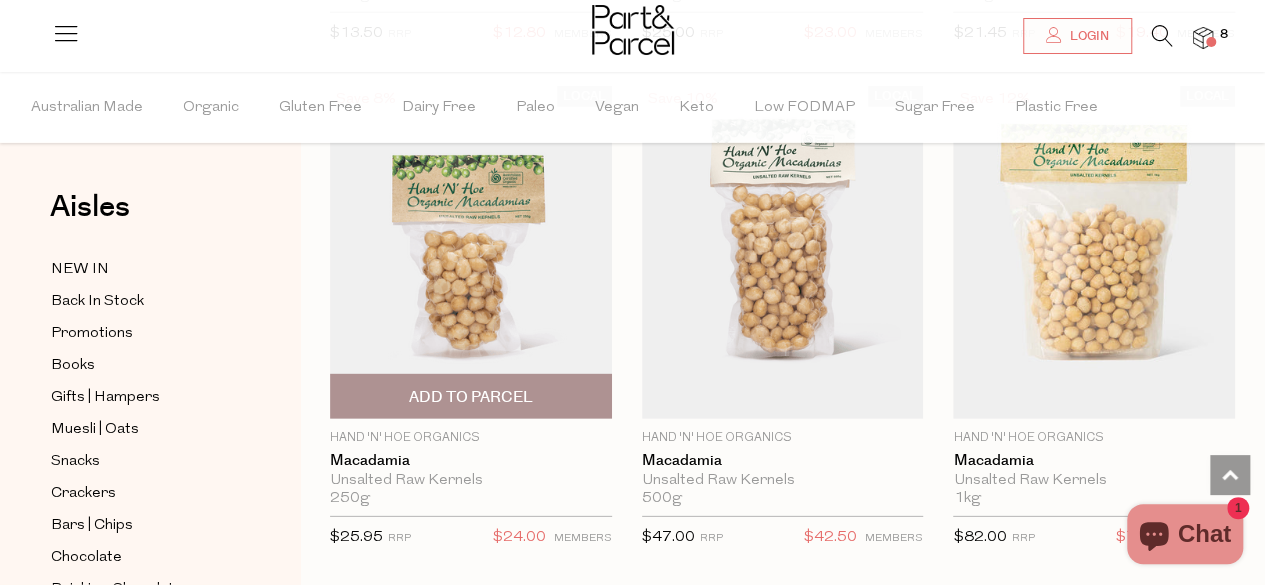 click on "Add To Parcel" at bounding box center (471, 397) 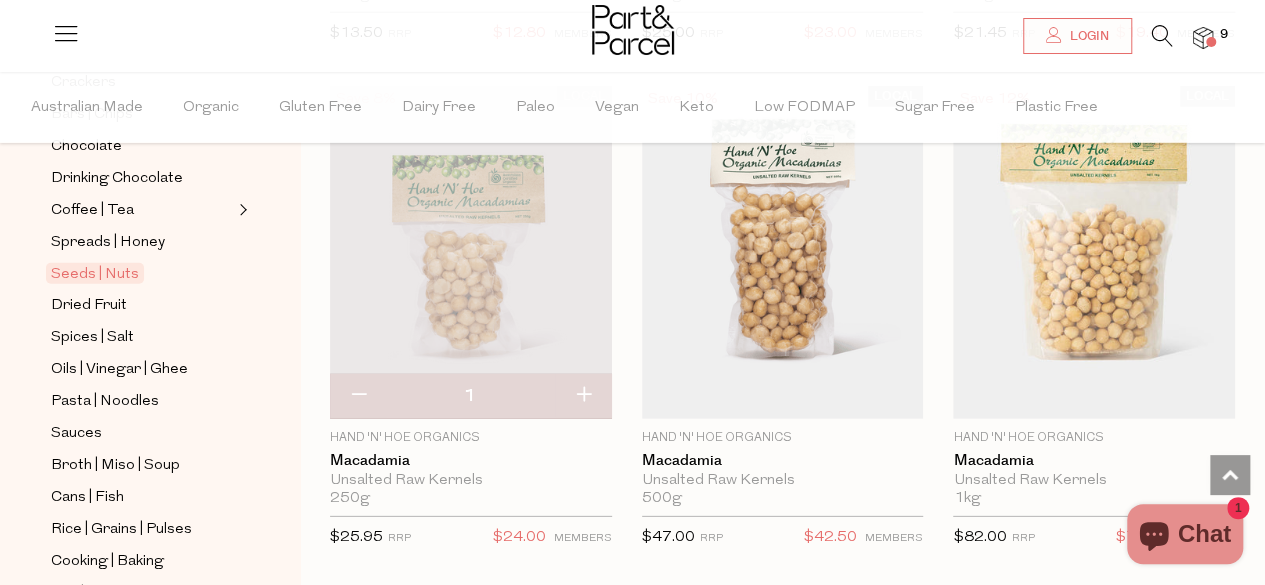 scroll, scrollTop: 412, scrollLeft: 0, axis: vertical 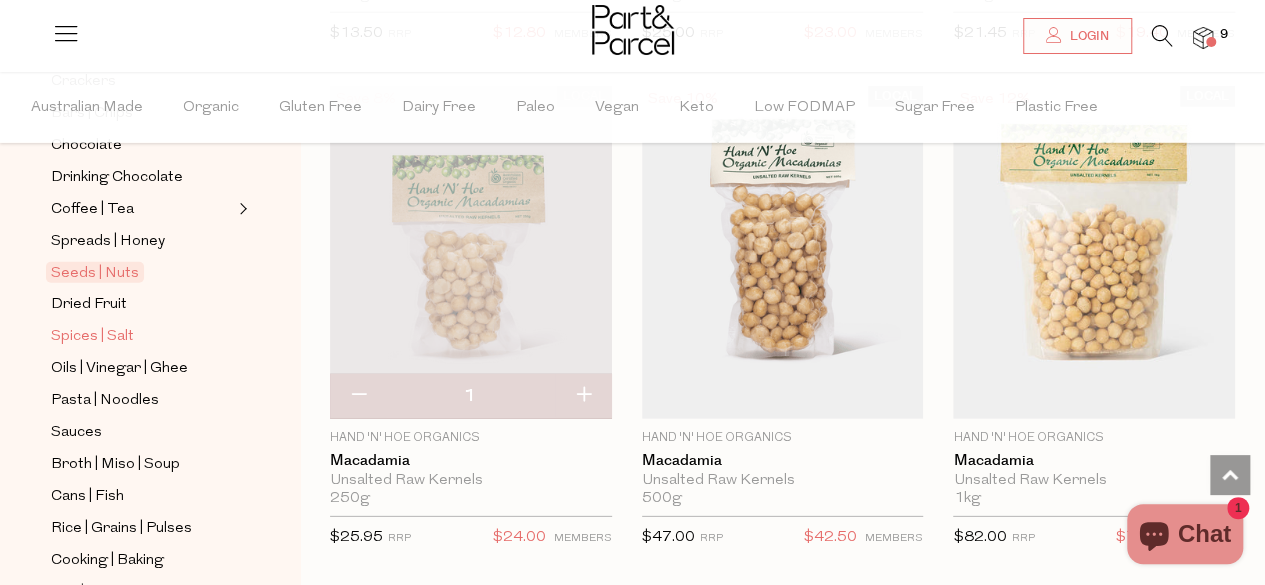 click on "Spices | Salt" at bounding box center (92, 337) 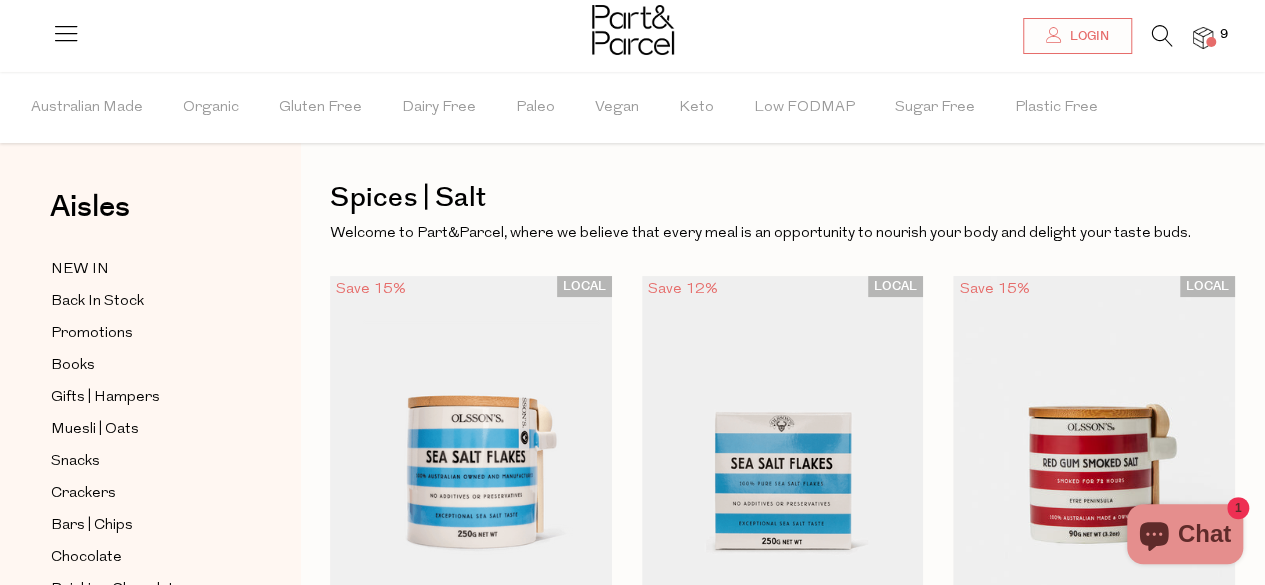 scroll, scrollTop: 0, scrollLeft: 0, axis: both 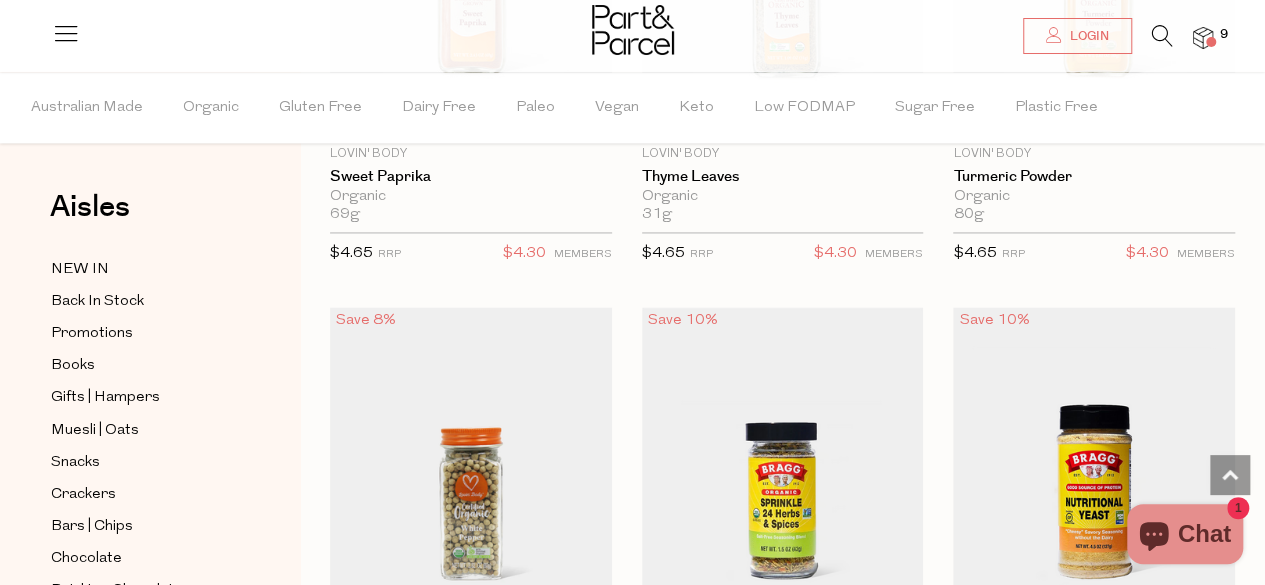 click at bounding box center [783, 473] 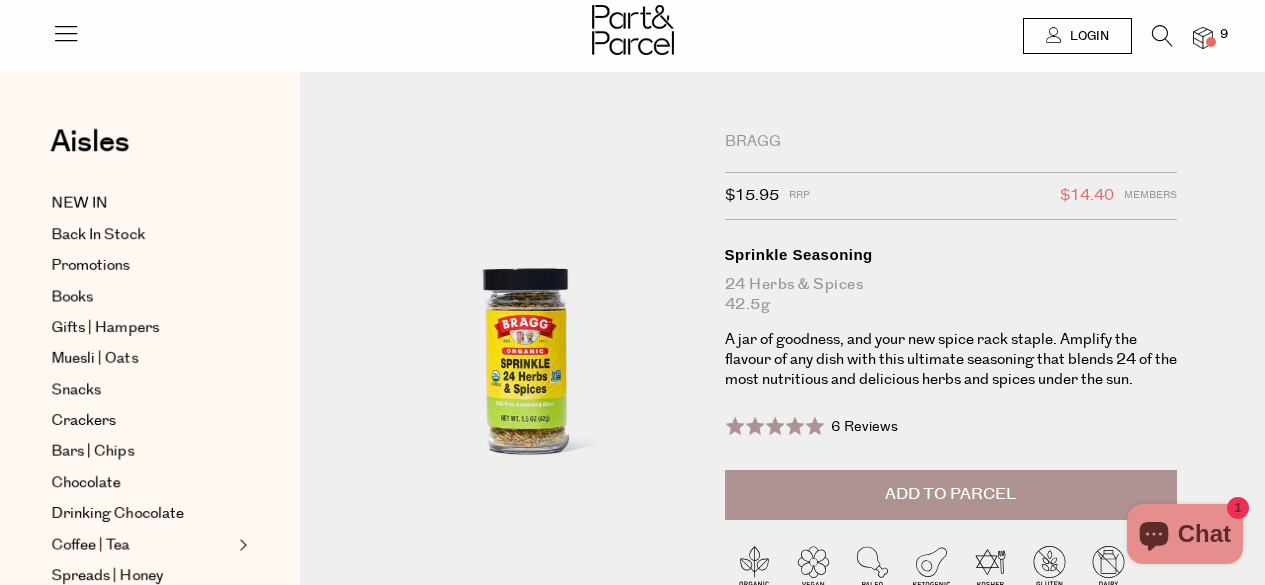 scroll, scrollTop: 0, scrollLeft: 0, axis: both 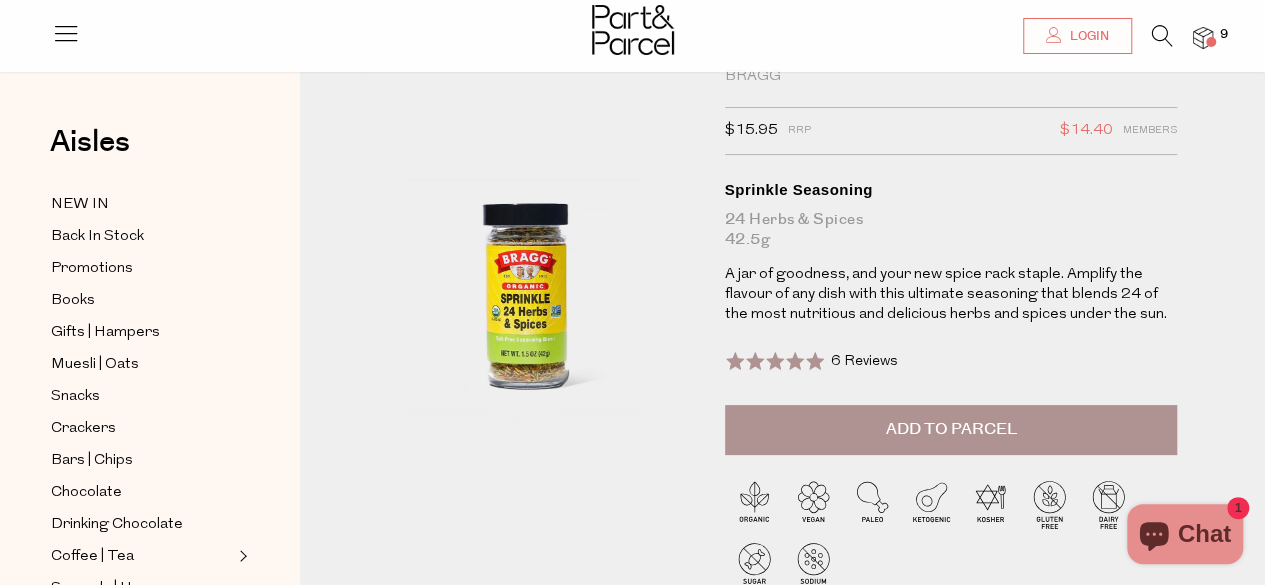 click on "Add to Parcel" at bounding box center [950, 429] 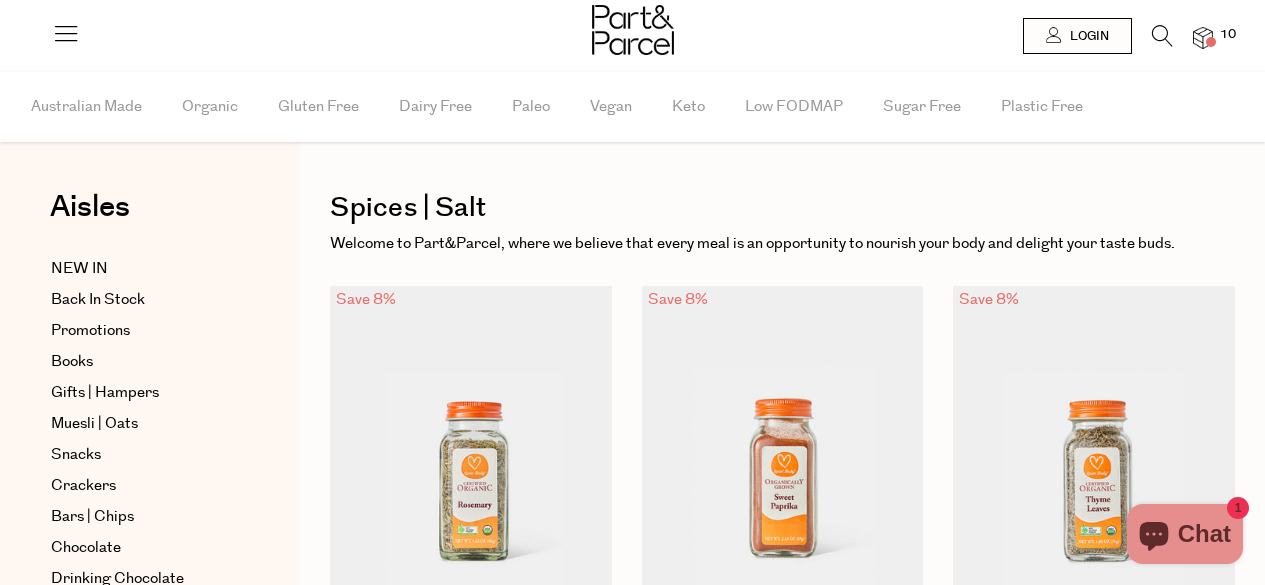 scroll, scrollTop: 1927, scrollLeft: 0, axis: vertical 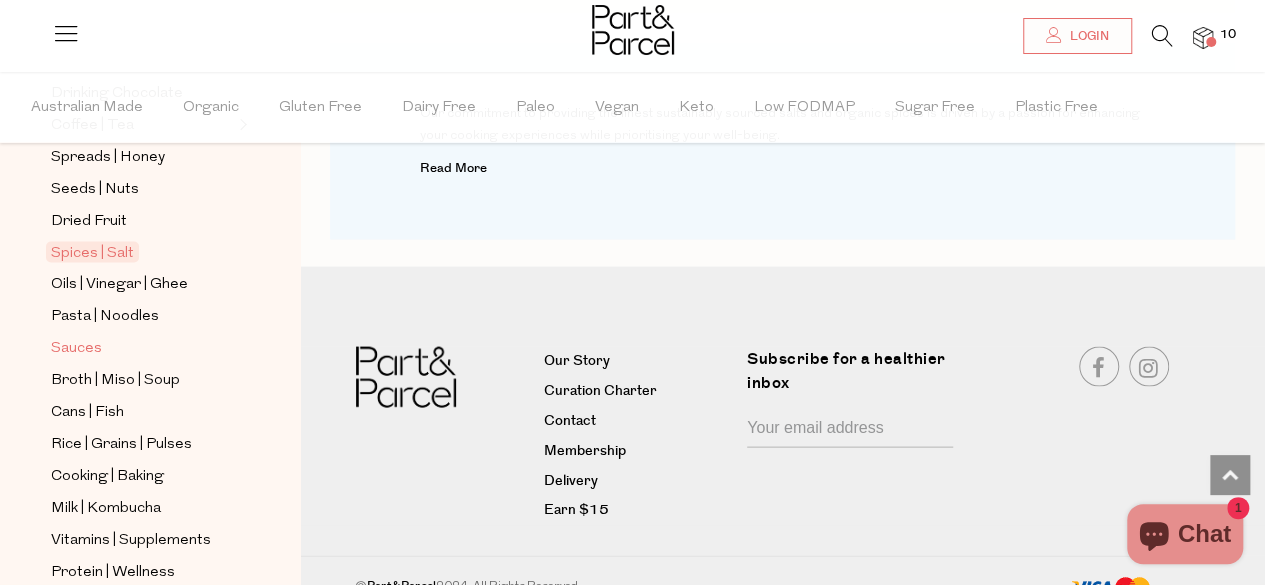 click on "Sauces" at bounding box center [76, 349] 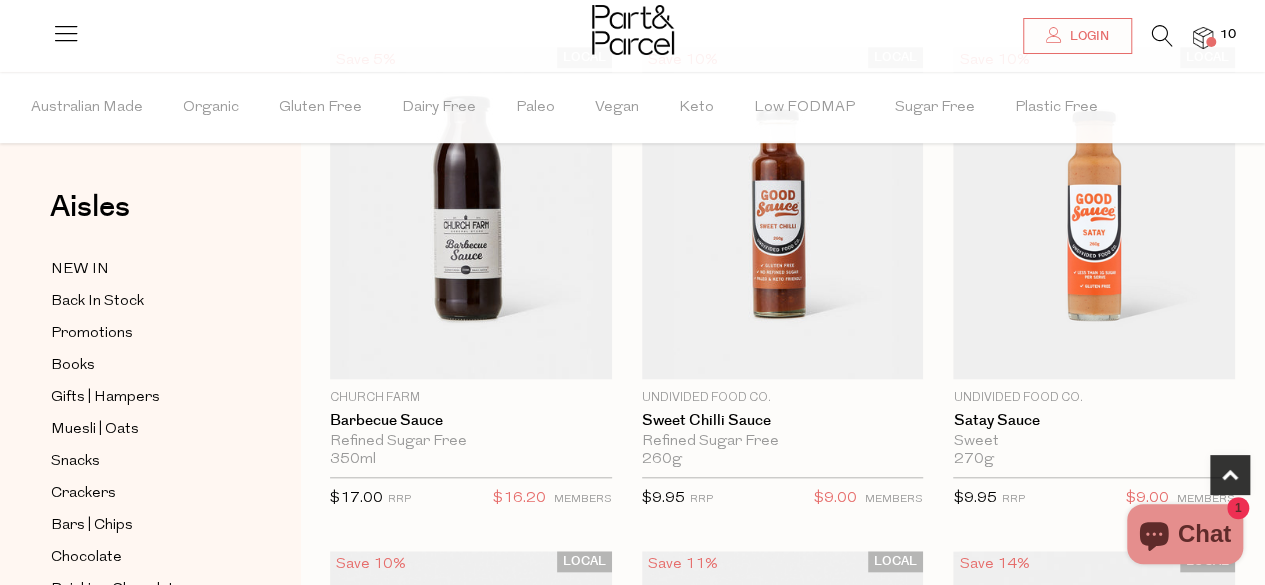 scroll, scrollTop: 719, scrollLeft: 0, axis: vertical 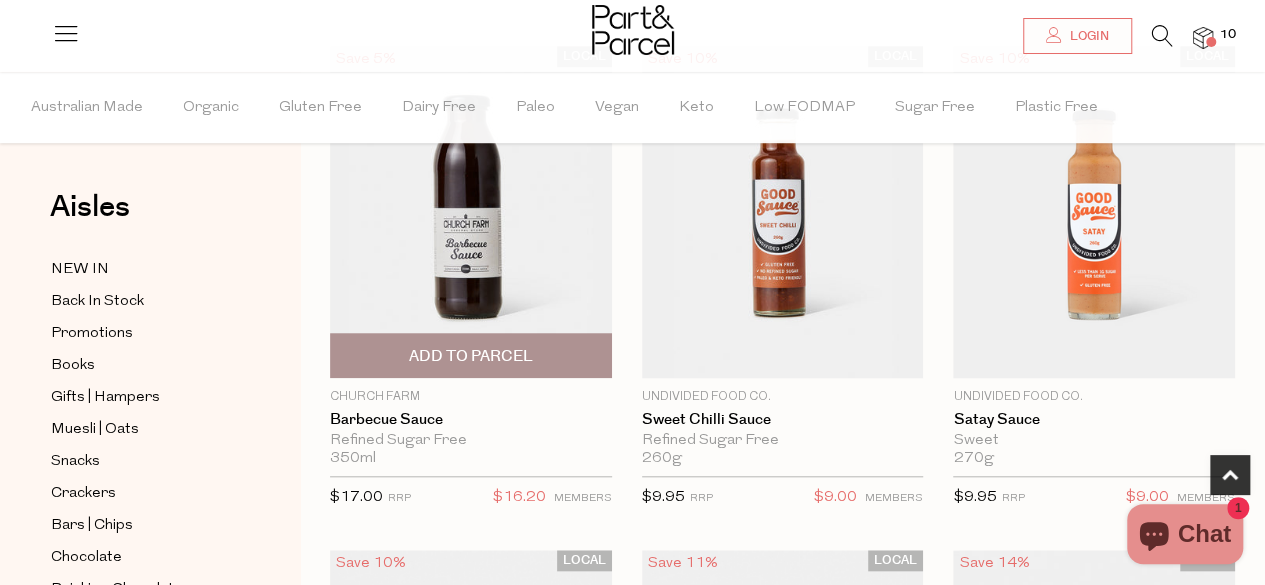 click at bounding box center [471, 212] 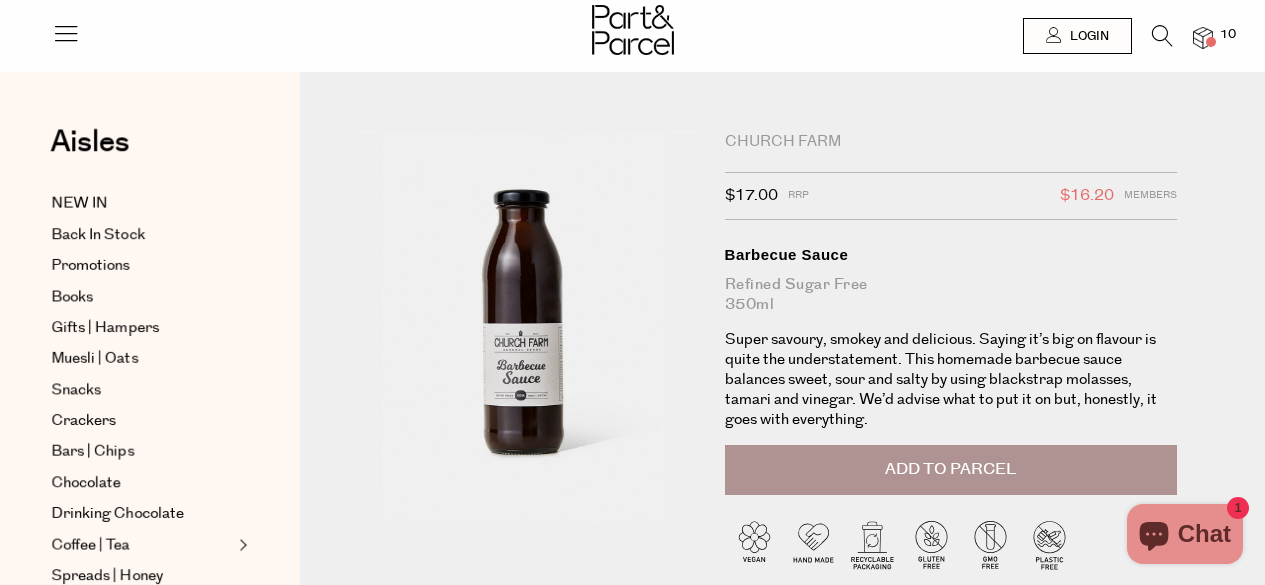 scroll, scrollTop: 0, scrollLeft: 0, axis: both 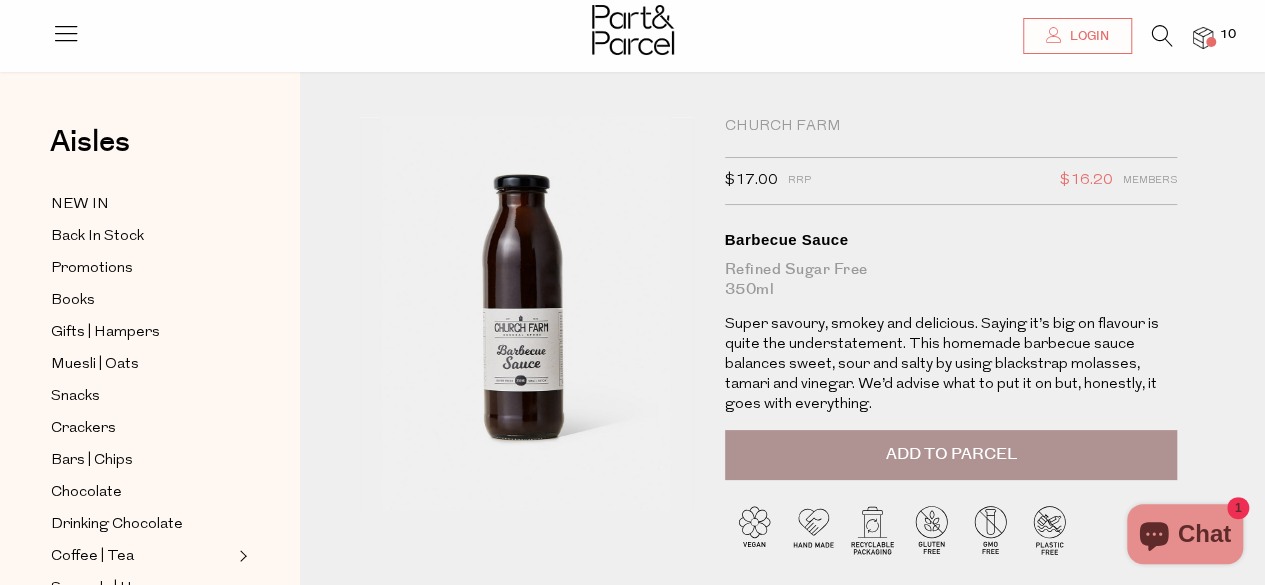 click on "Add to Parcel" at bounding box center (951, 455) 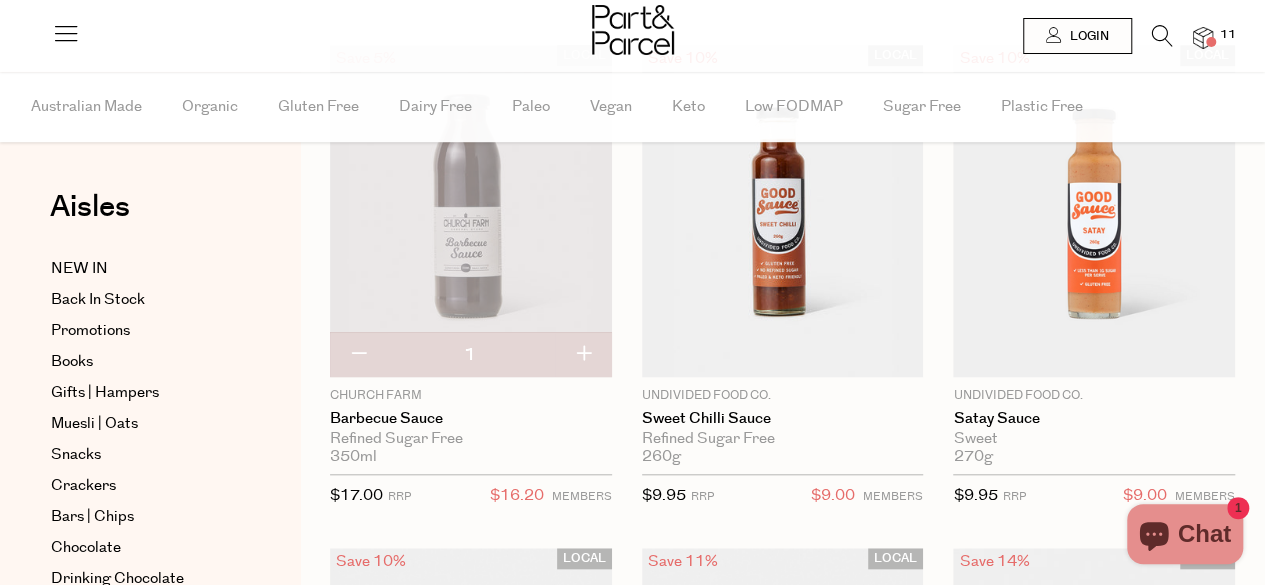 scroll, scrollTop: 719, scrollLeft: 0, axis: vertical 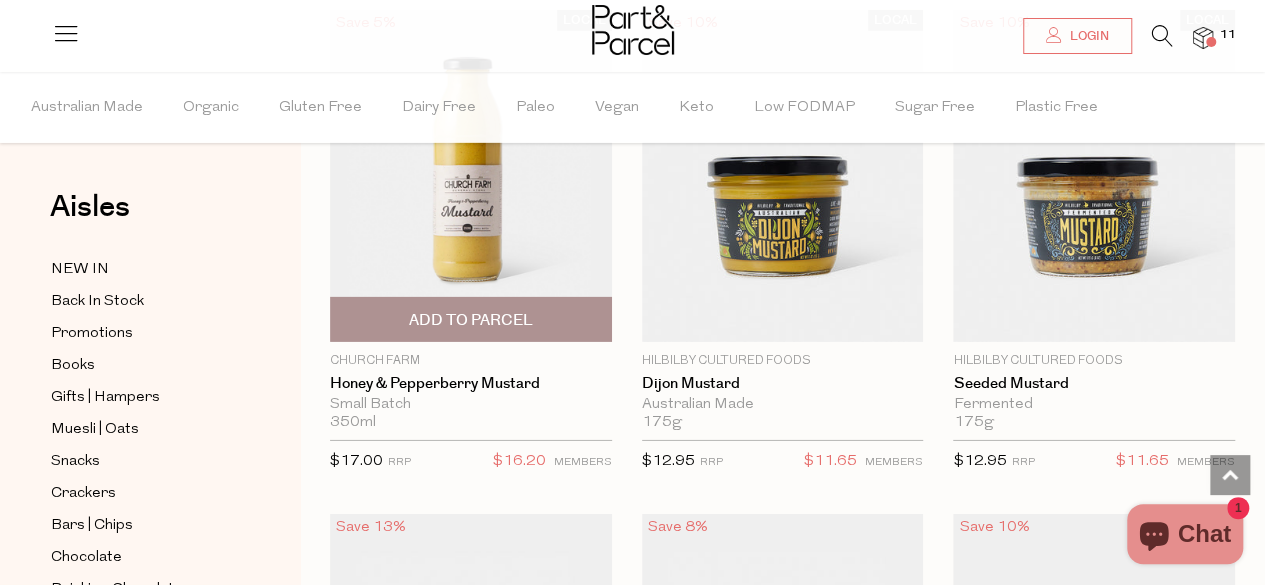 drag, startPoint x: 474, startPoint y: 297, endPoint x: 443, endPoint y: 289, distance: 32.01562 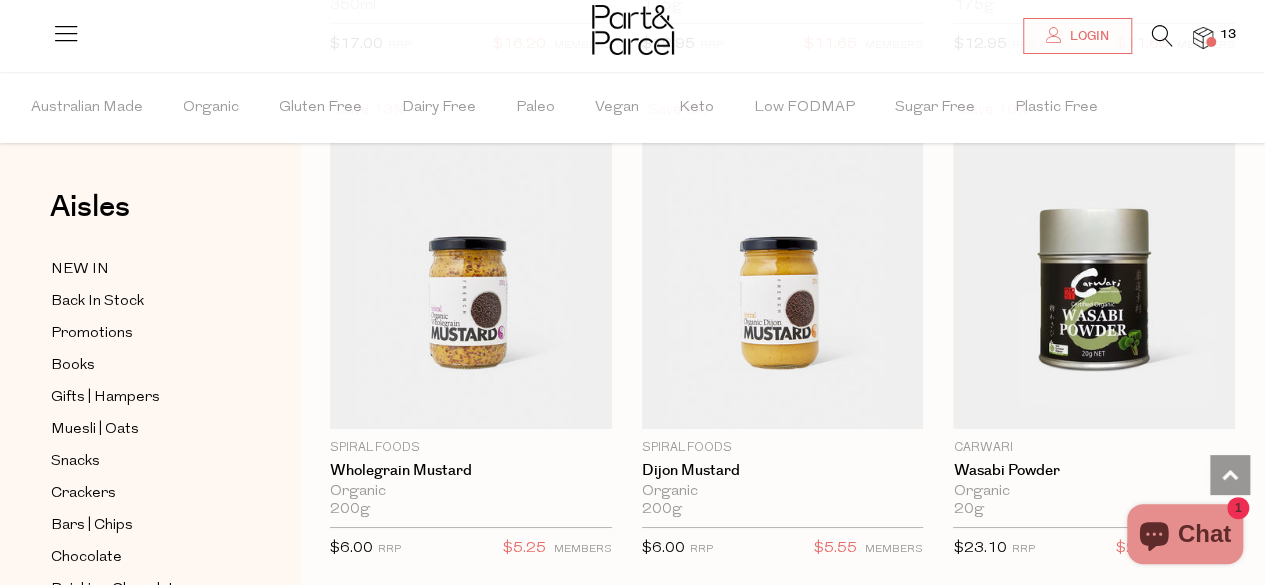 scroll, scrollTop: 7225, scrollLeft: 0, axis: vertical 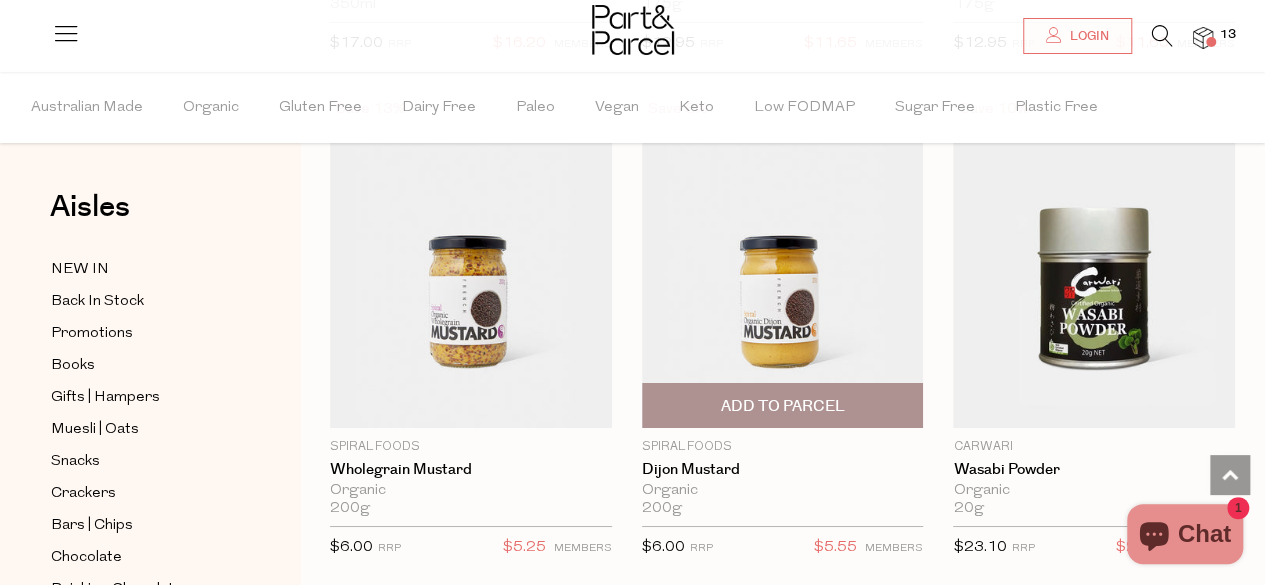 click on "Add To Parcel" at bounding box center [782, 406] 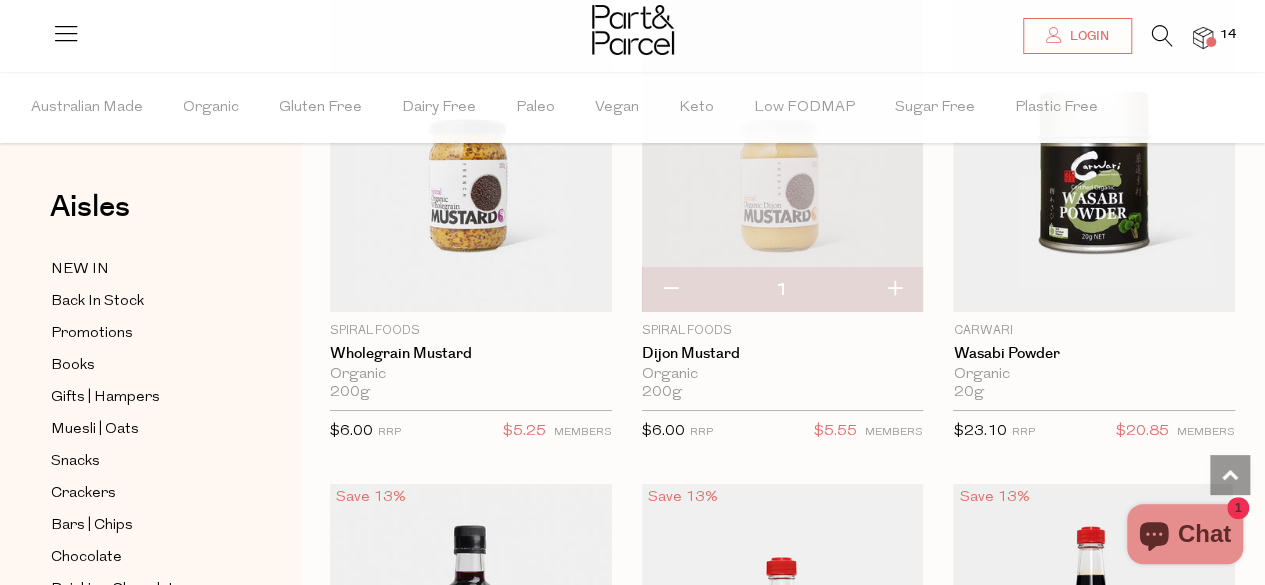 scroll, scrollTop: 7342, scrollLeft: 0, axis: vertical 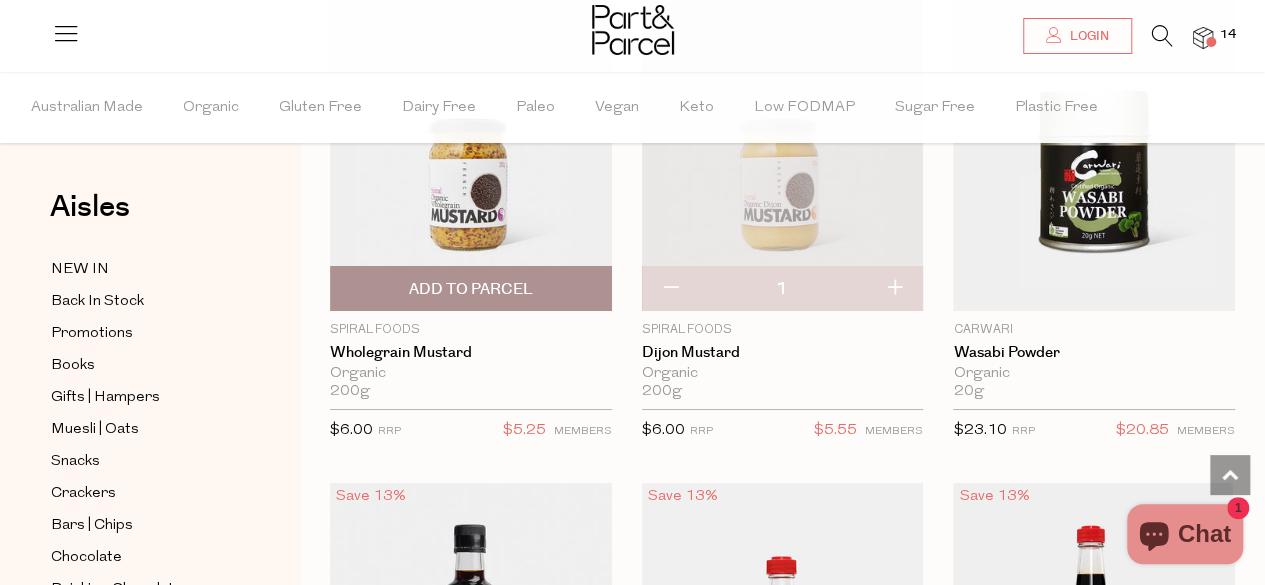 click on "Add To Parcel" at bounding box center [471, 288] 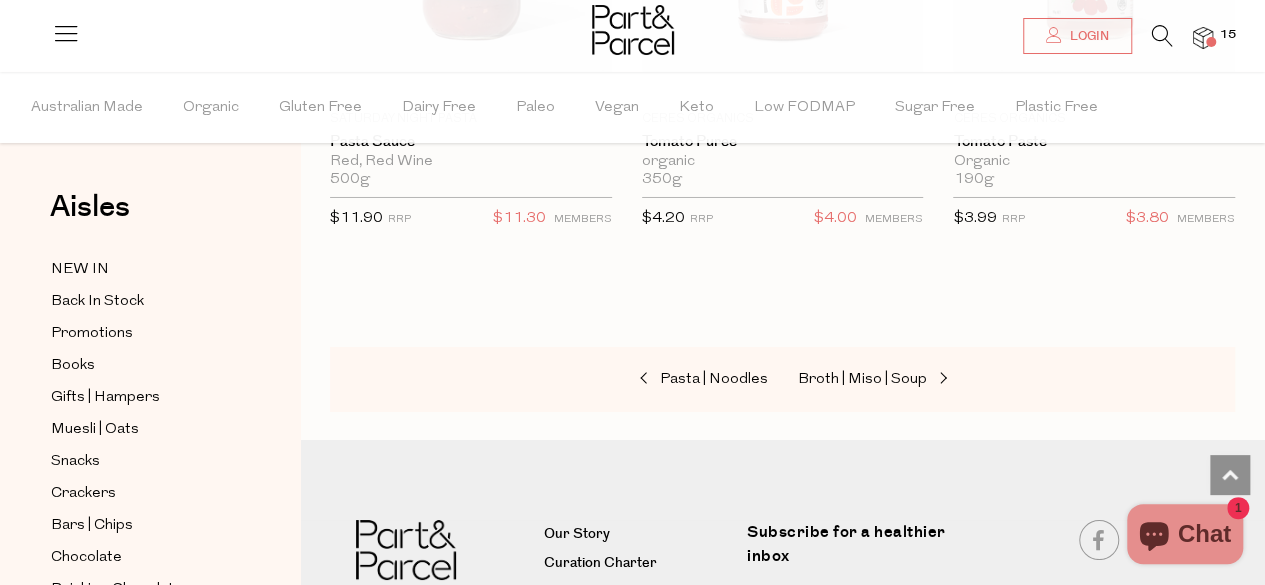 scroll, scrollTop: 11080, scrollLeft: 0, axis: vertical 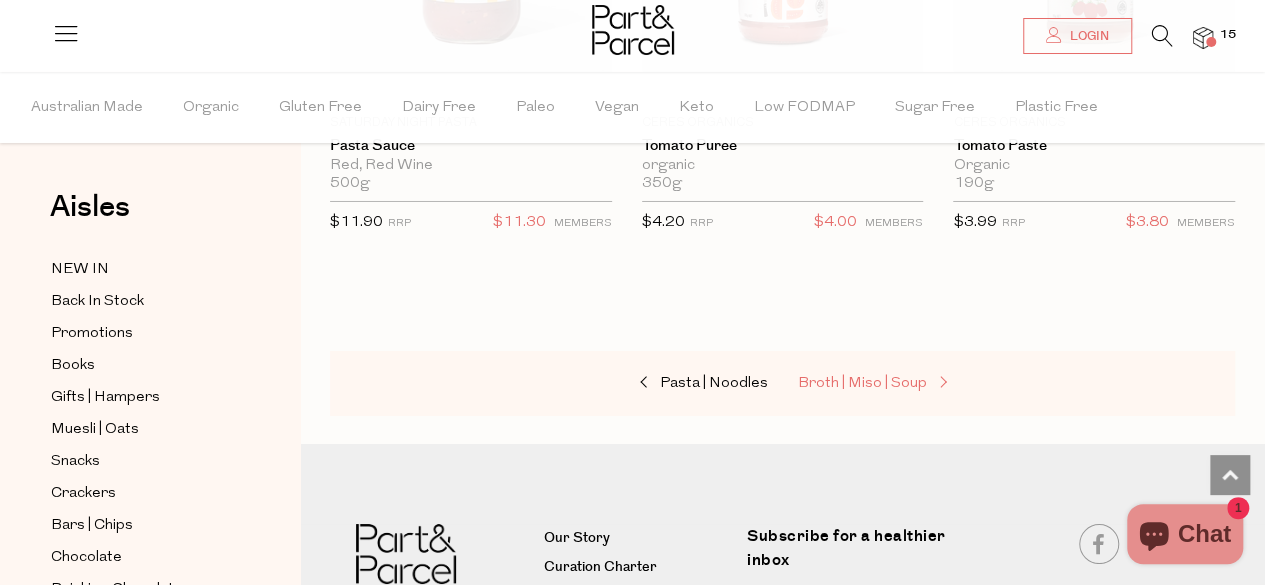 click on "Broth | Miso | Soup" at bounding box center (862, 383) 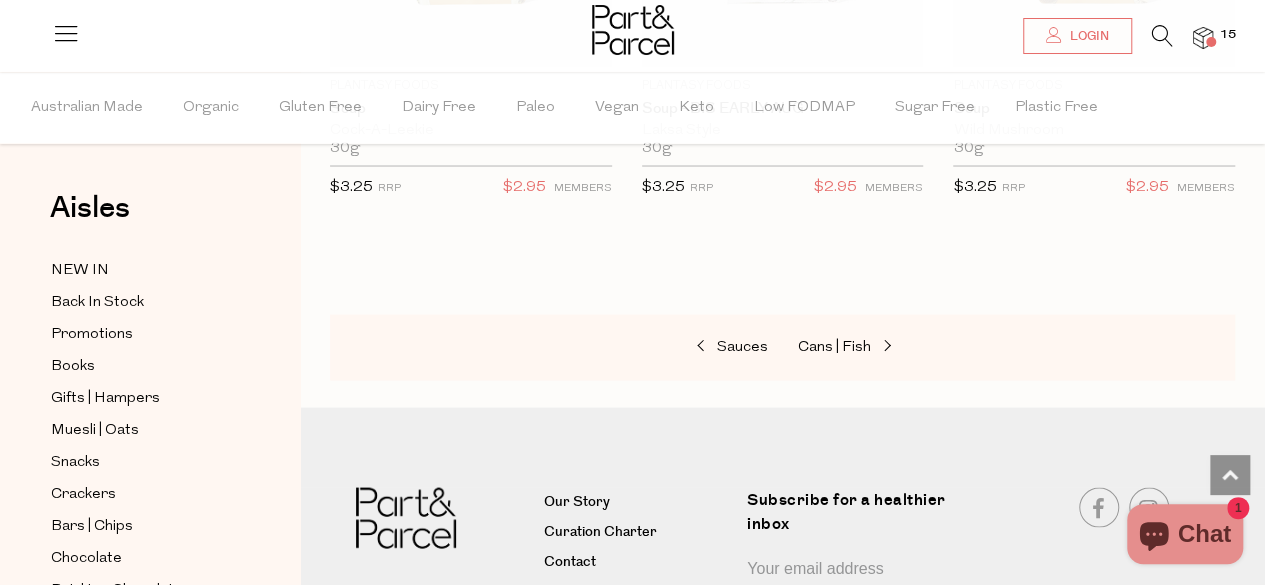 scroll, scrollTop: 5522, scrollLeft: 0, axis: vertical 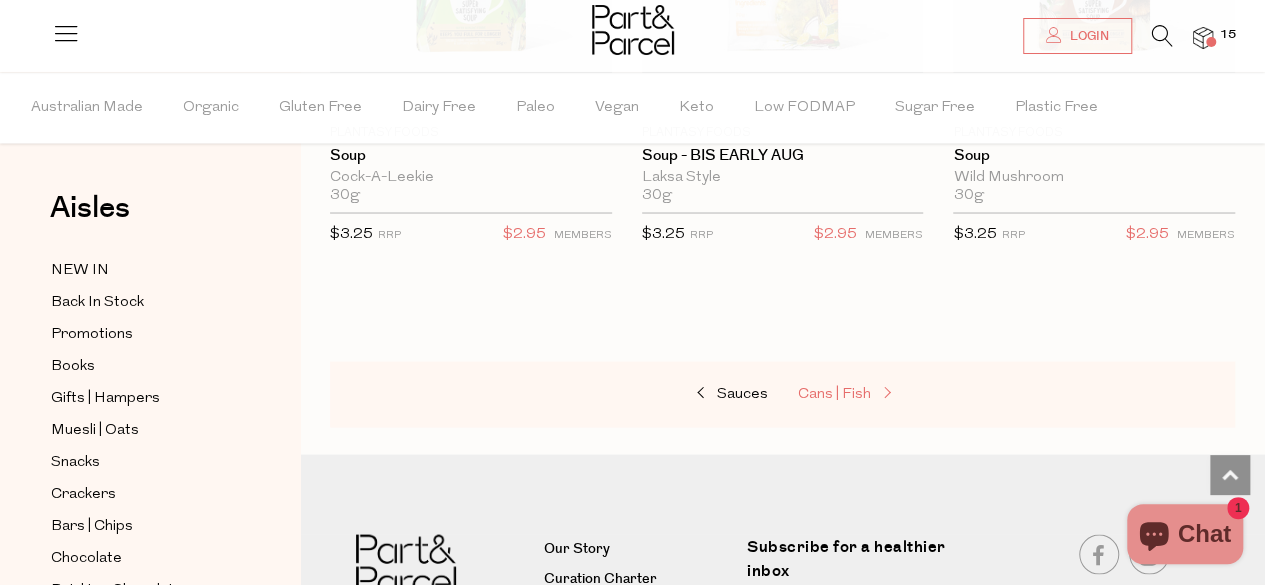 click on "Cans | Fish" at bounding box center [834, 393] 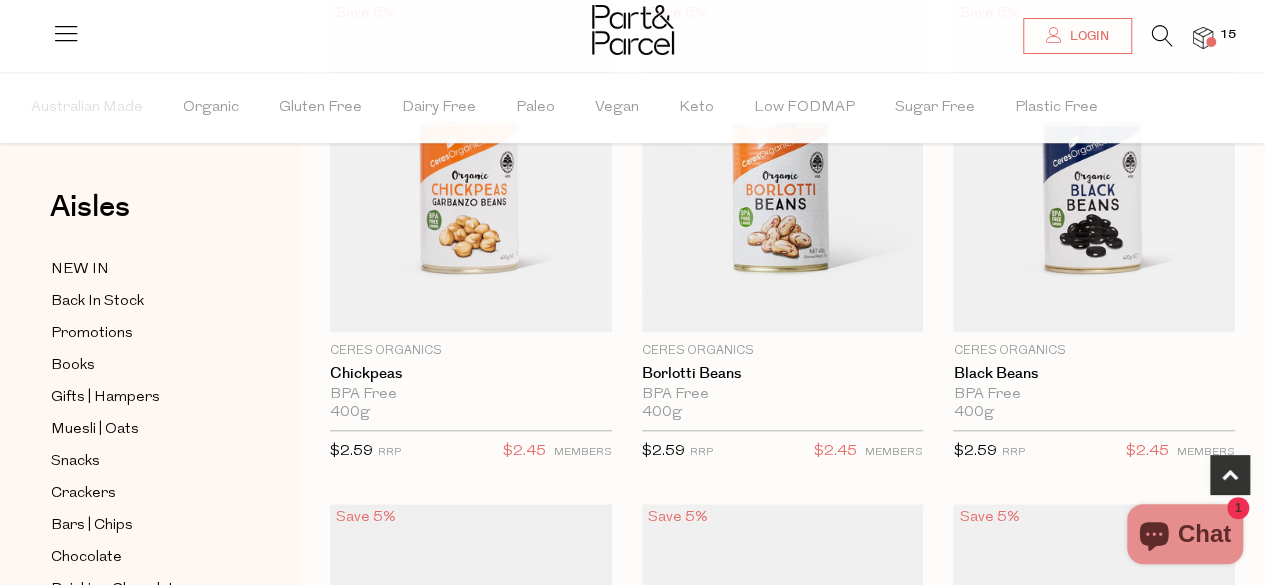 scroll, scrollTop: 764, scrollLeft: 0, axis: vertical 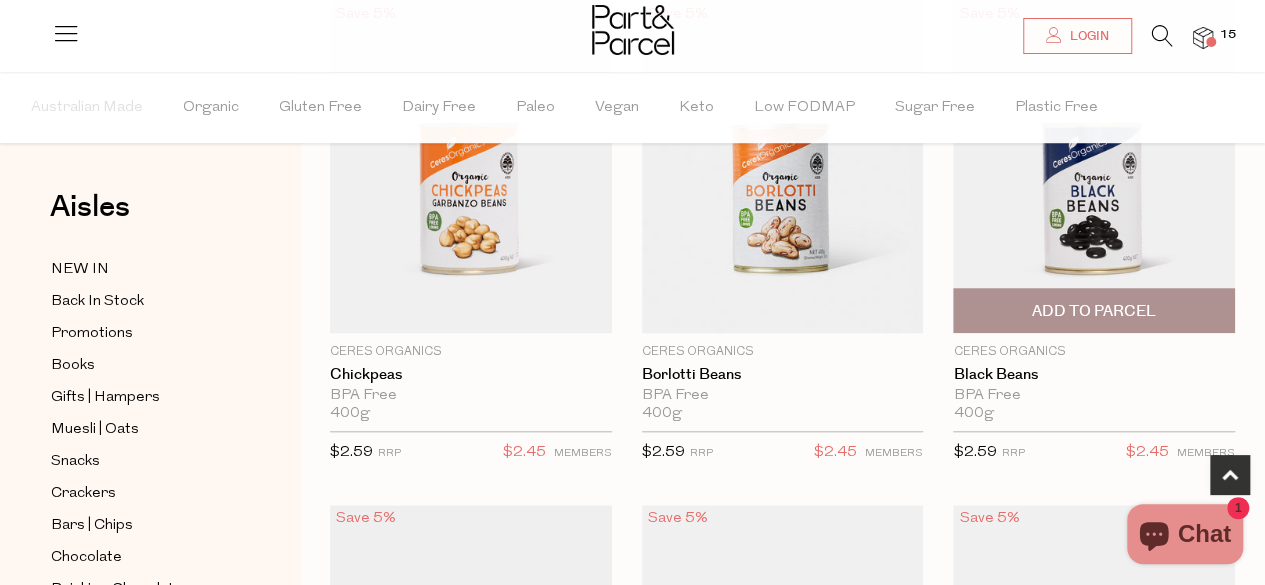 click on "Add To Parcel" at bounding box center (1094, 311) 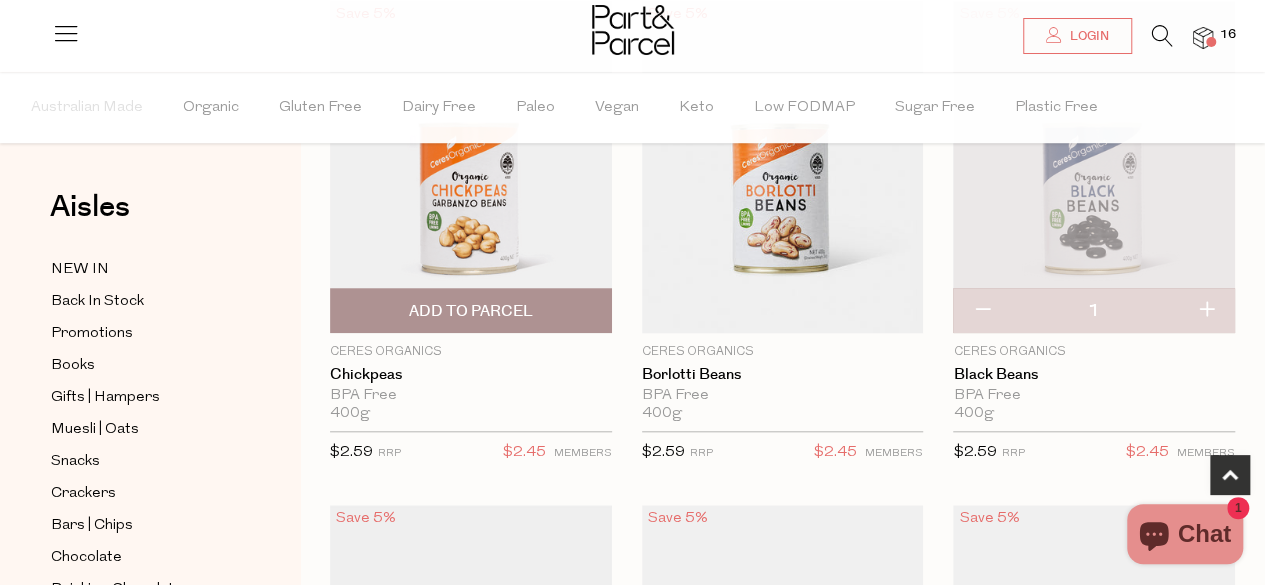 click on "Add To Parcel" at bounding box center [471, 311] 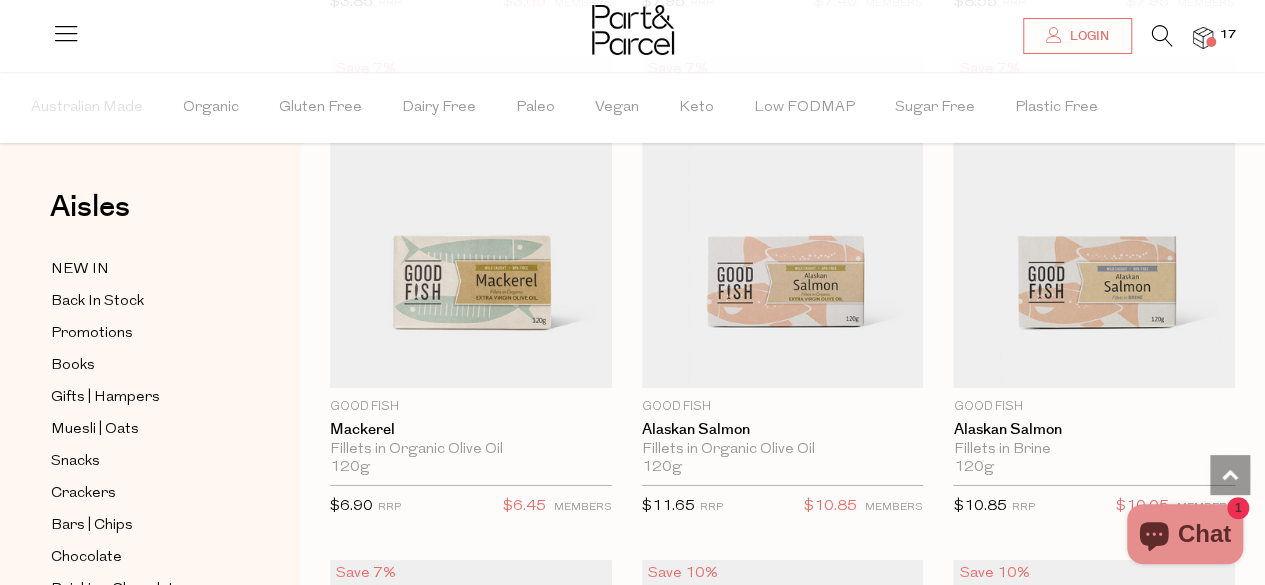 scroll, scrollTop: 3241, scrollLeft: 0, axis: vertical 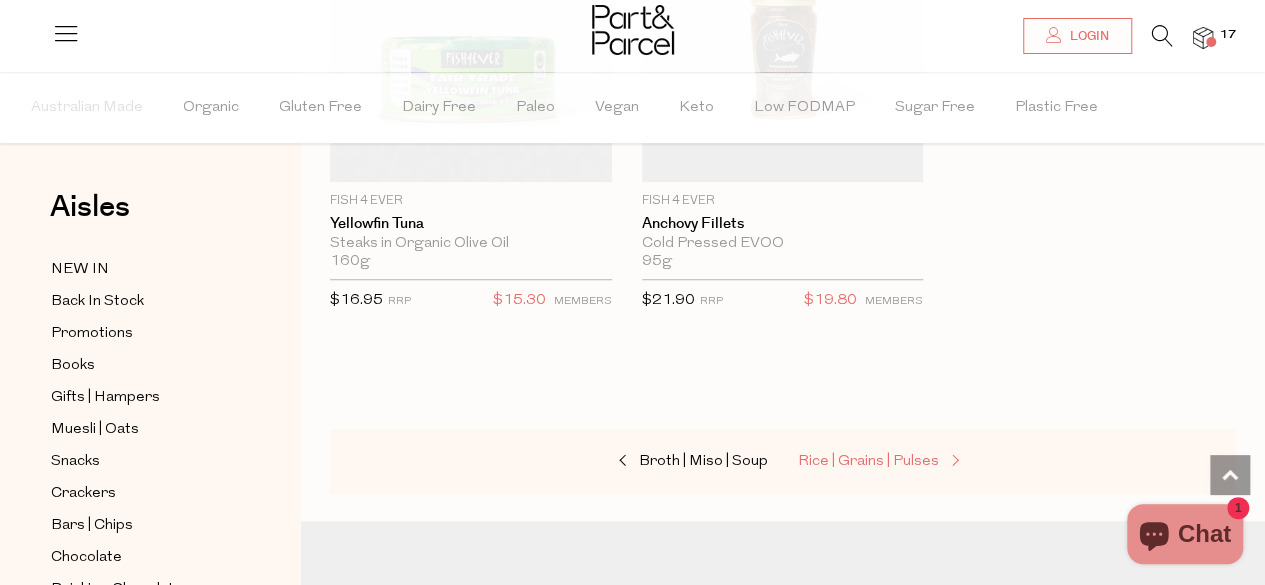click on "Rice | Grains | Pulses" at bounding box center (868, 461) 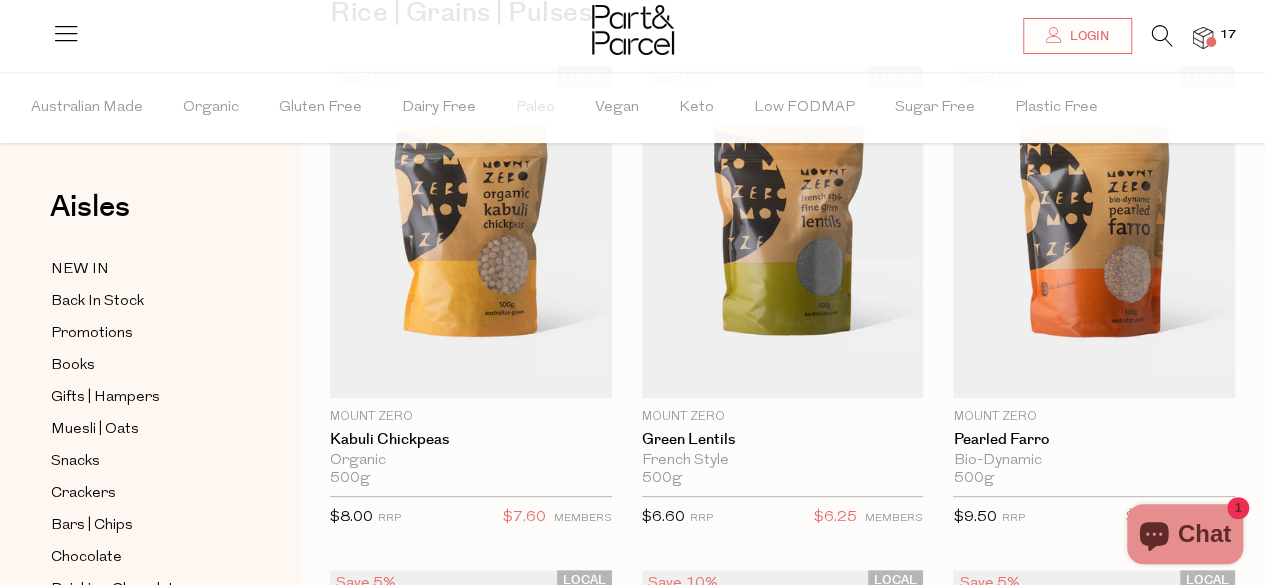 scroll, scrollTop: 192, scrollLeft: 0, axis: vertical 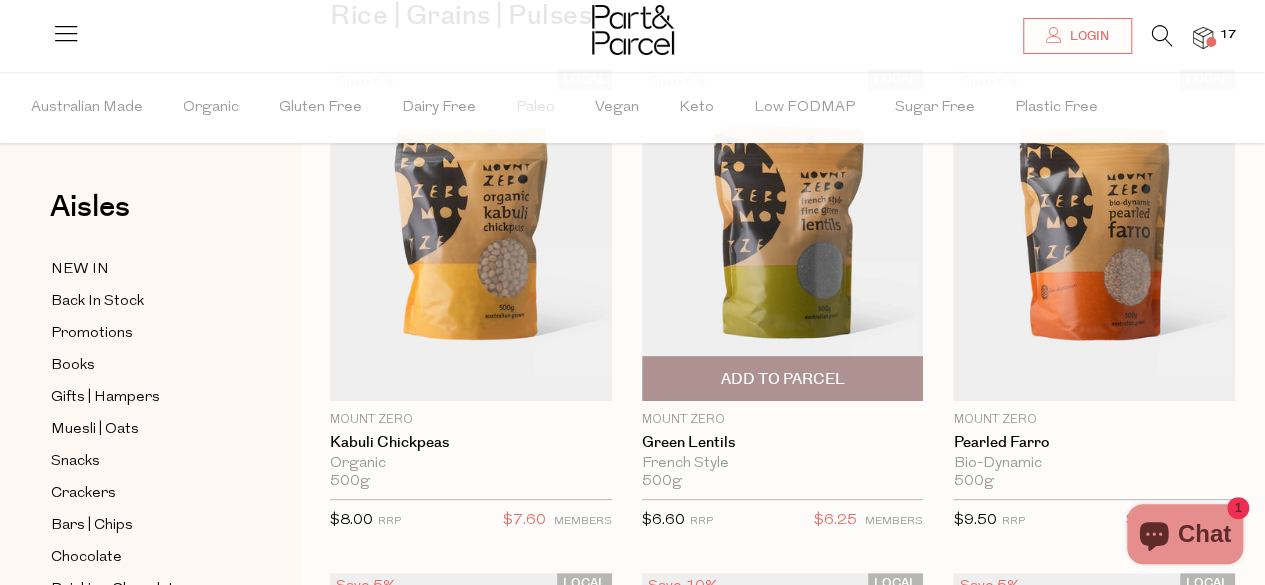 click on "Add To Parcel" at bounding box center [783, 378] 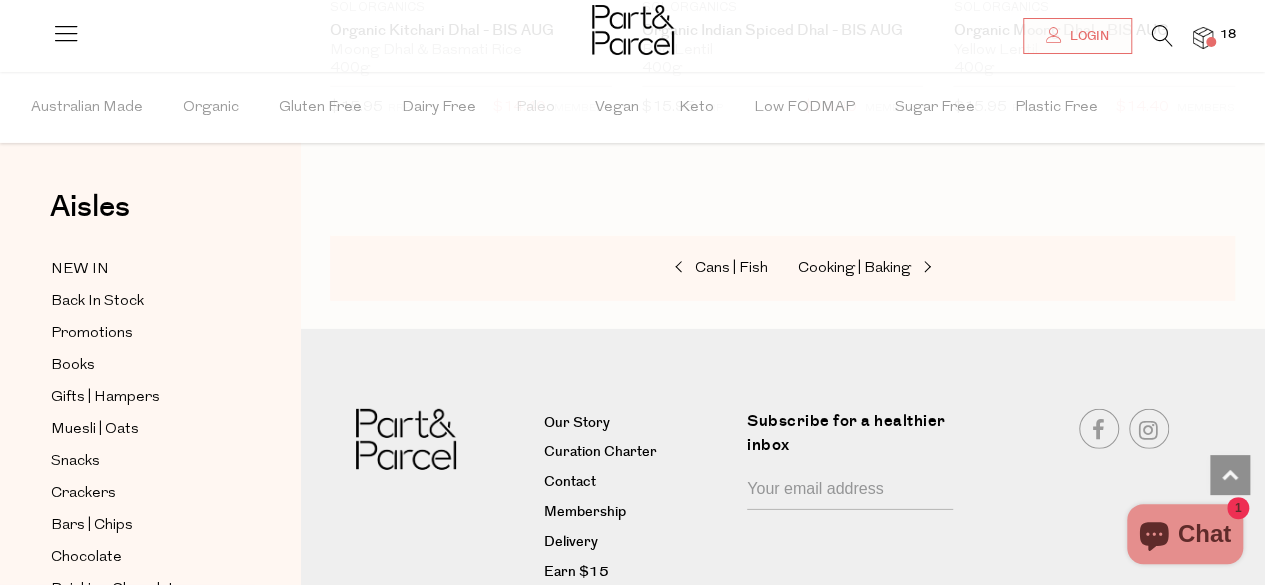 scroll, scrollTop: 6718, scrollLeft: 0, axis: vertical 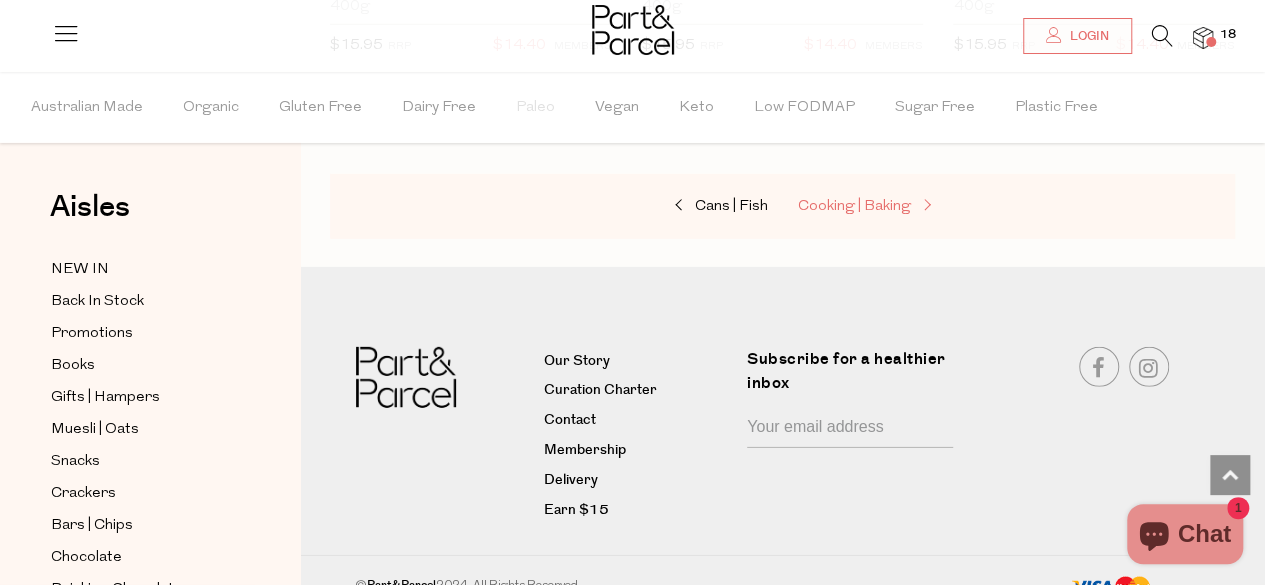 click on "Cooking | Baking" at bounding box center (854, 206) 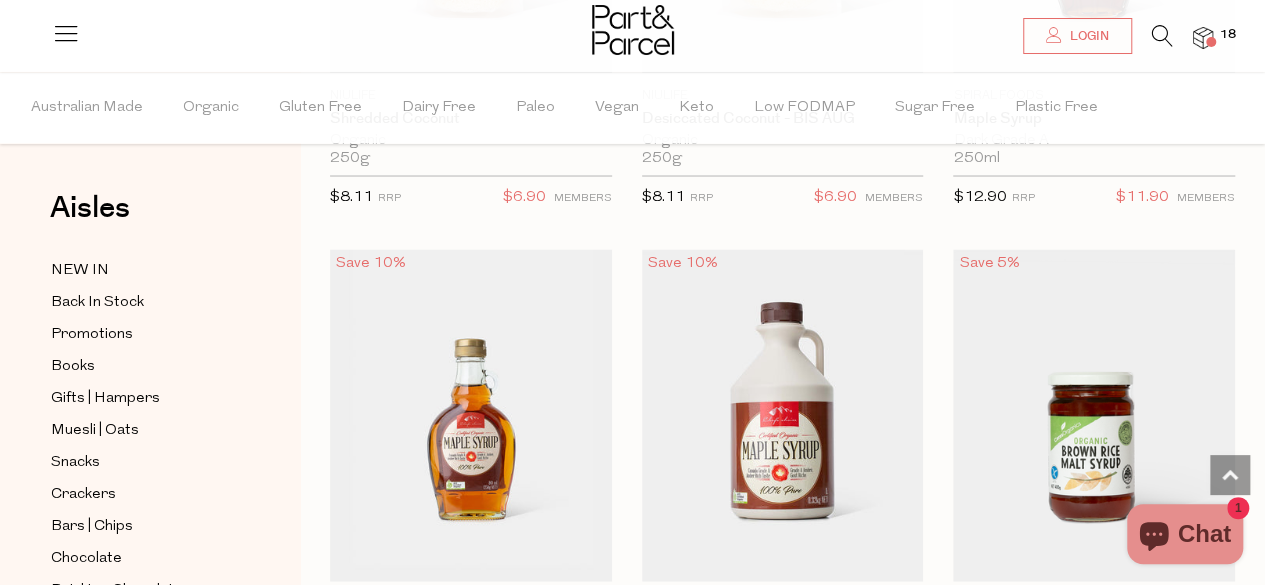scroll, scrollTop: 5553, scrollLeft: 0, axis: vertical 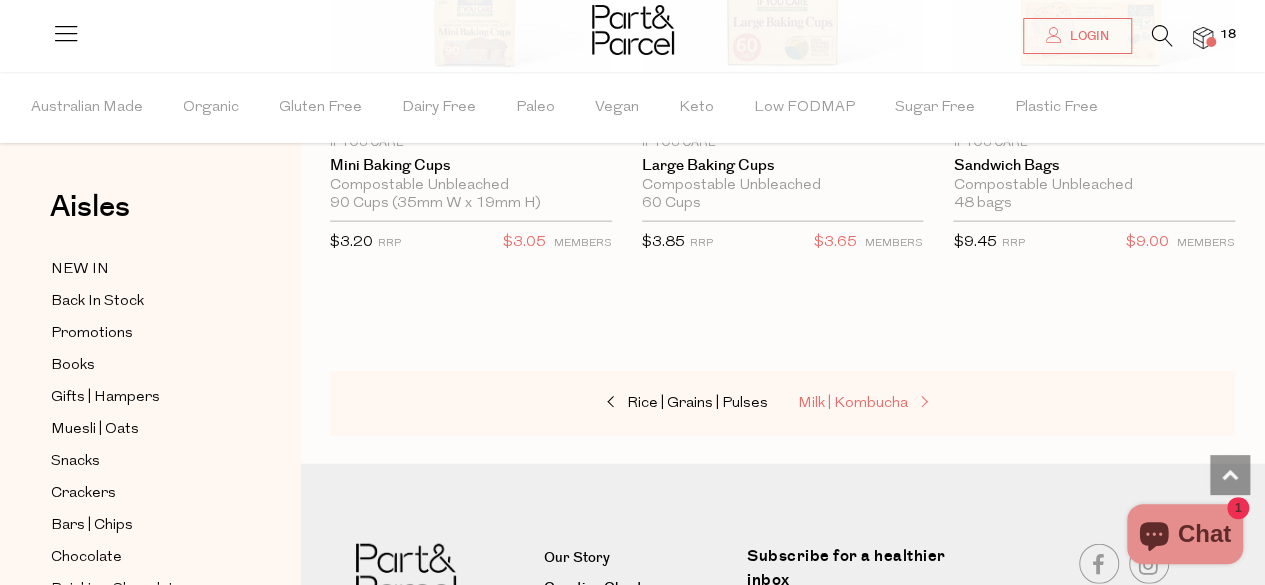 click on "Milk | Kombucha" at bounding box center [853, 403] 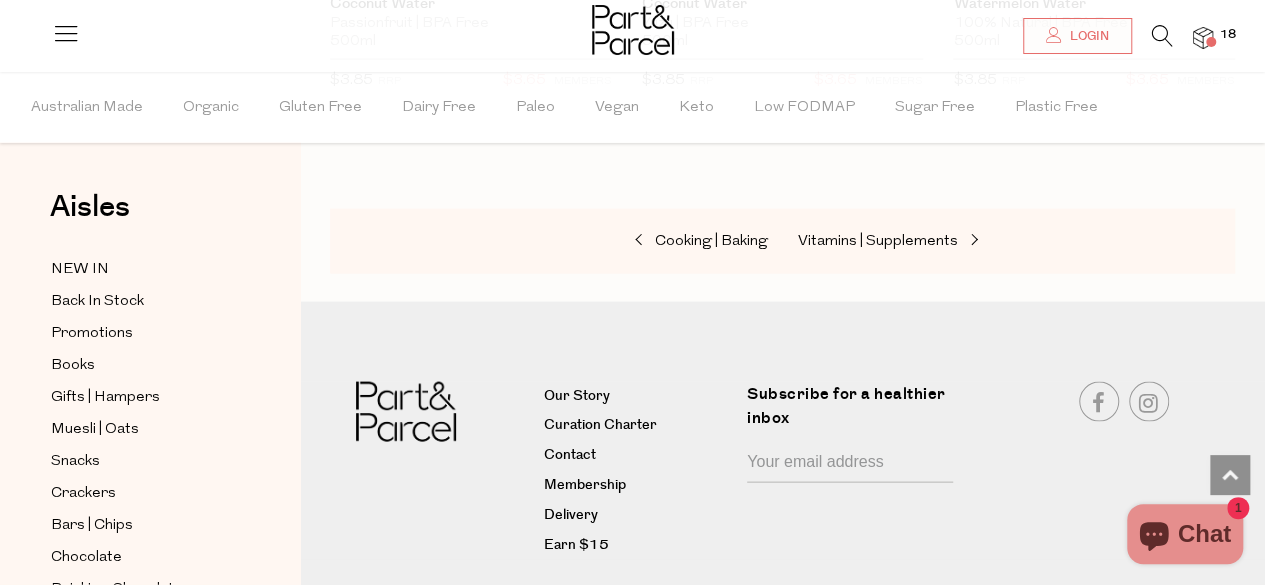 scroll, scrollTop: 5698, scrollLeft: 0, axis: vertical 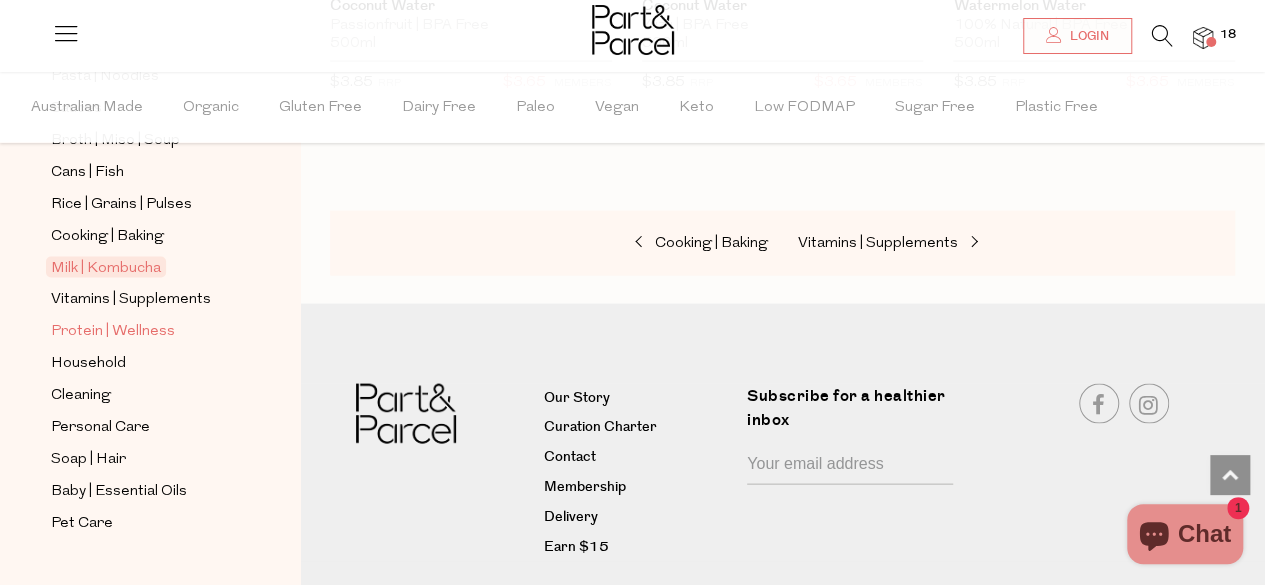 click on "Protein | Wellness" at bounding box center (113, 332) 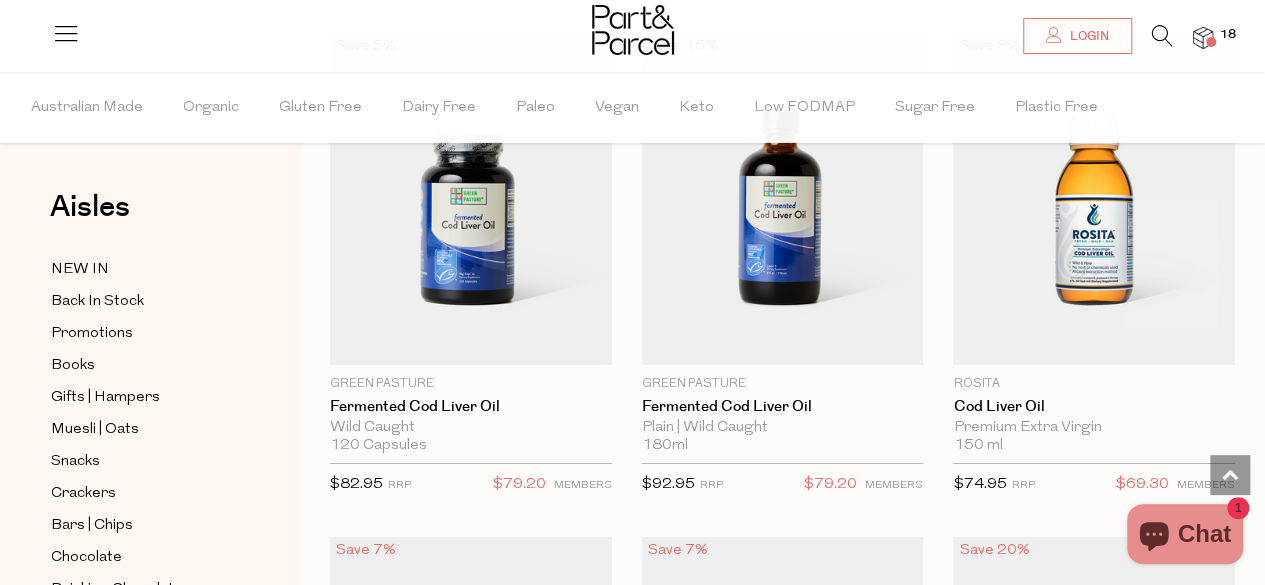scroll, scrollTop: 3253, scrollLeft: 0, axis: vertical 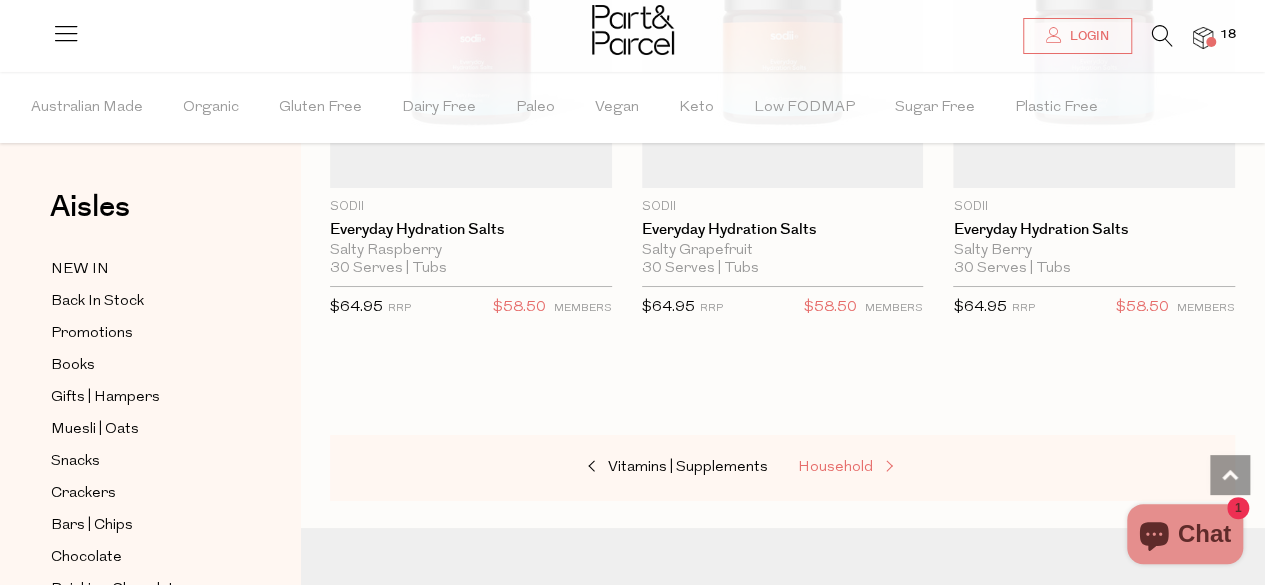 click on "Household" at bounding box center (835, 467) 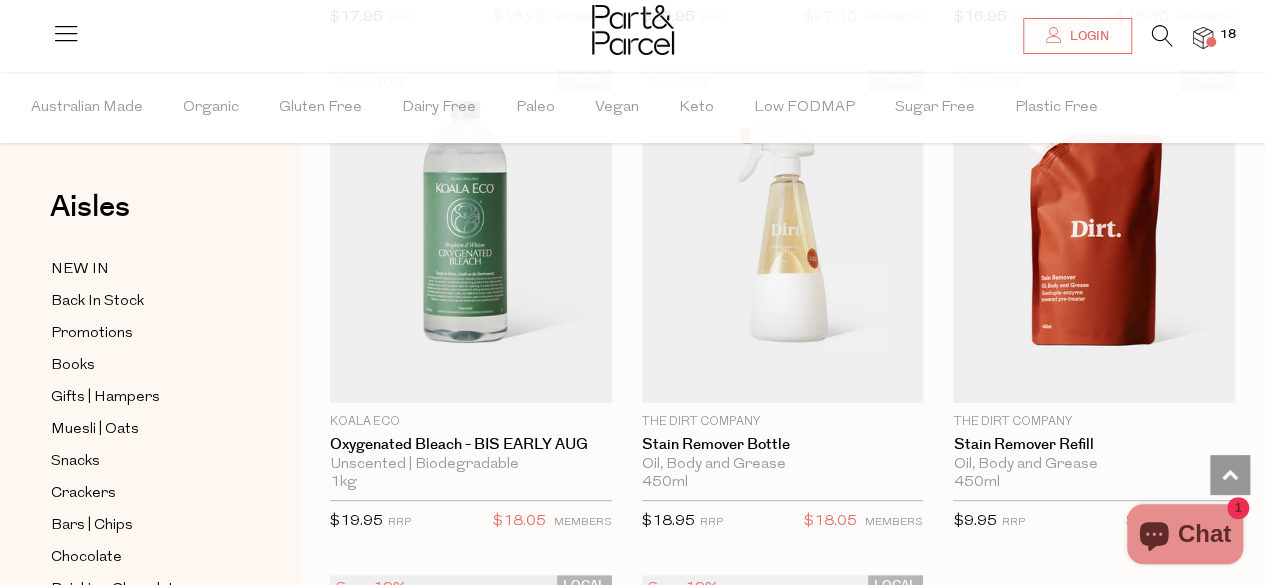 scroll, scrollTop: 7757, scrollLeft: 0, axis: vertical 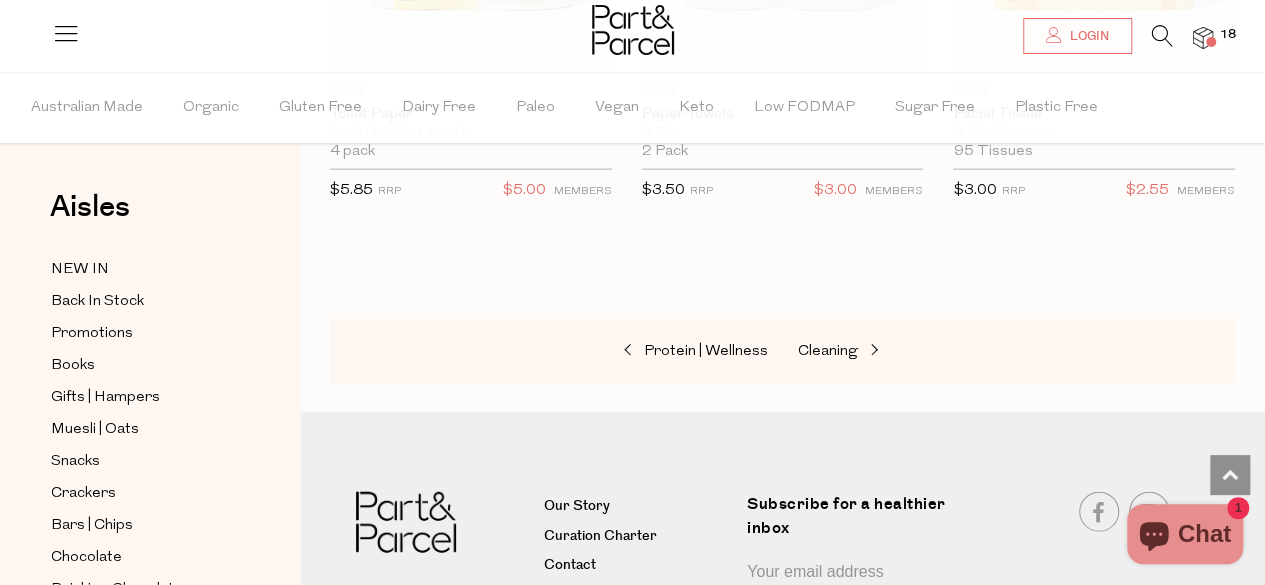 click at bounding box center (1203, 38) 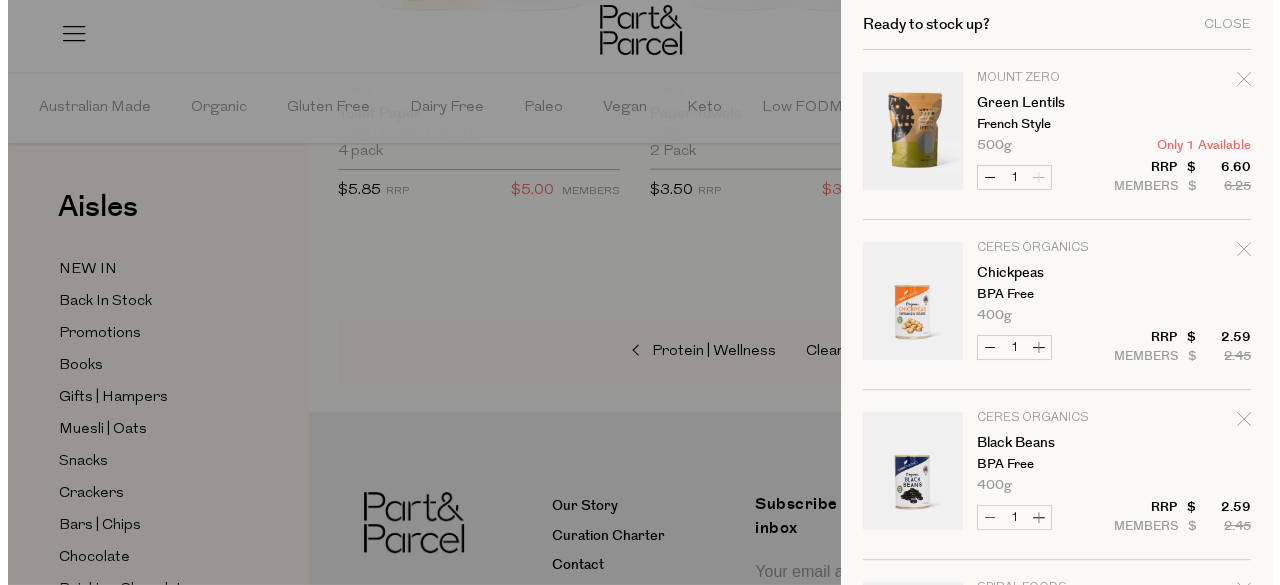 scroll, scrollTop: 13790, scrollLeft: 0, axis: vertical 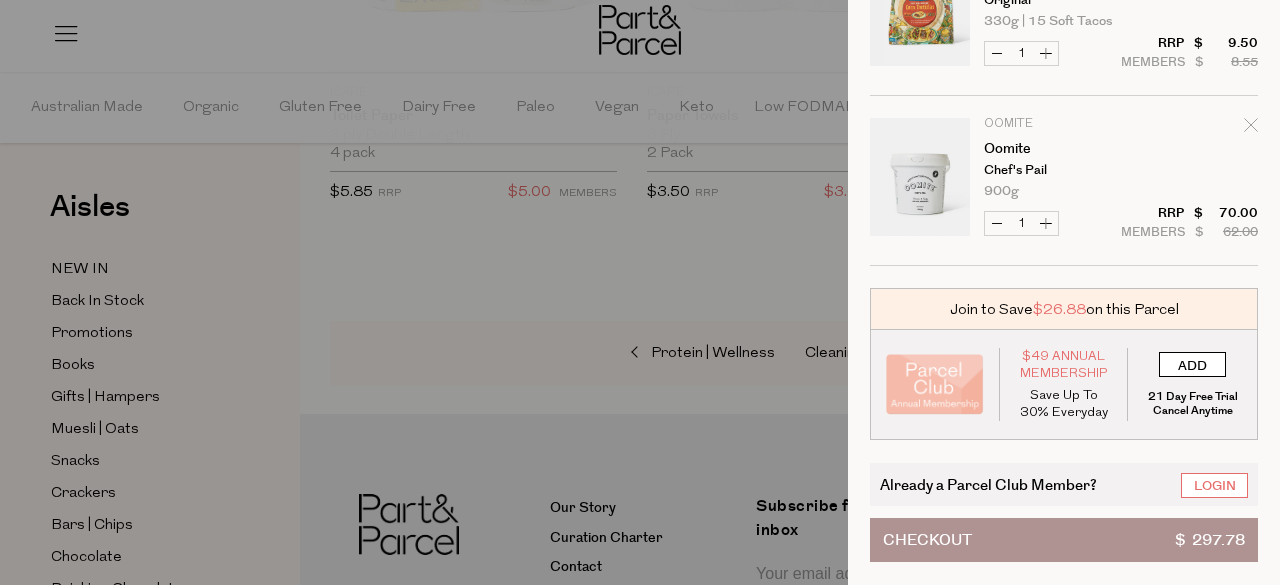 click on "ADD" at bounding box center [1192, 364] 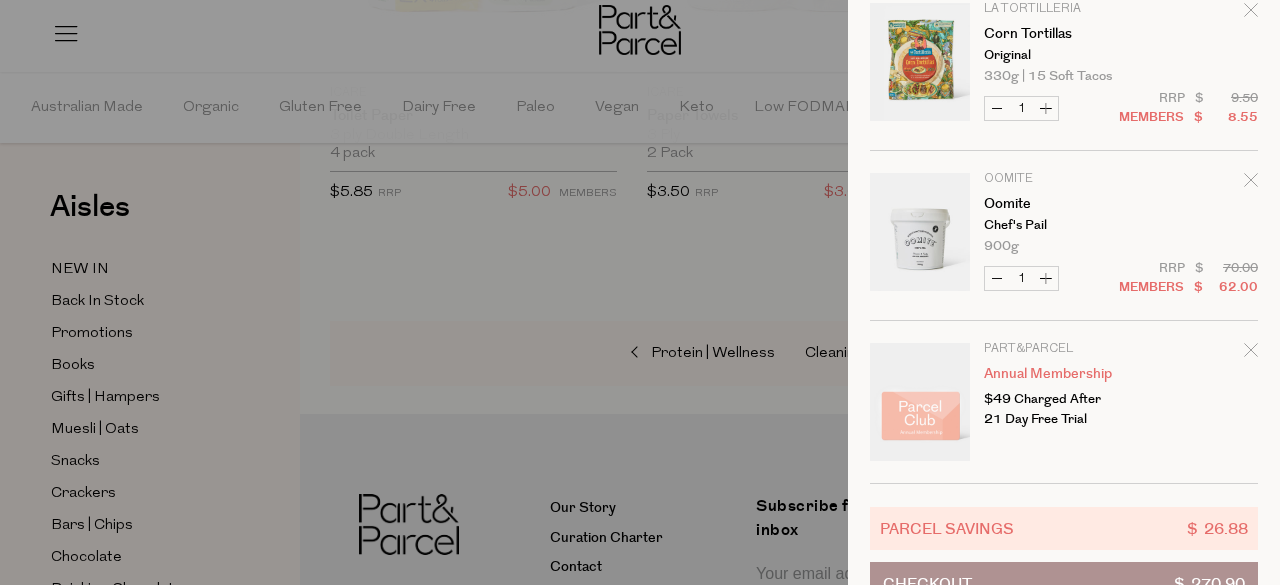scroll, scrollTop: 2841, scrollLeft: 0, axis: vertical 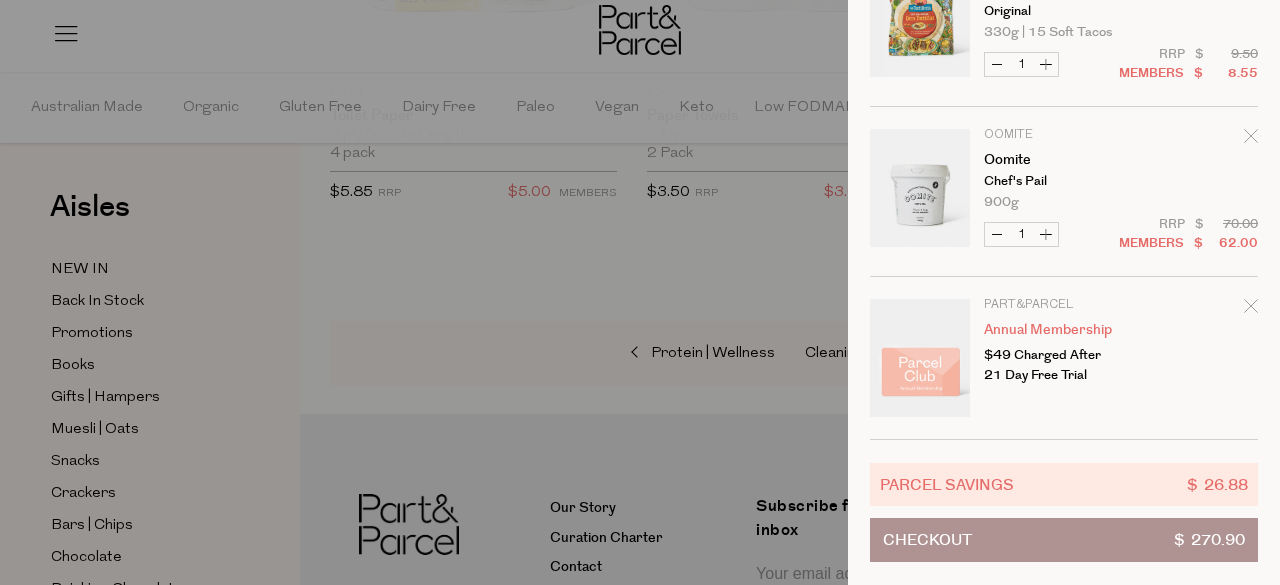 click on "Checkout $ 270.90" at bounding box center (1064, 540) 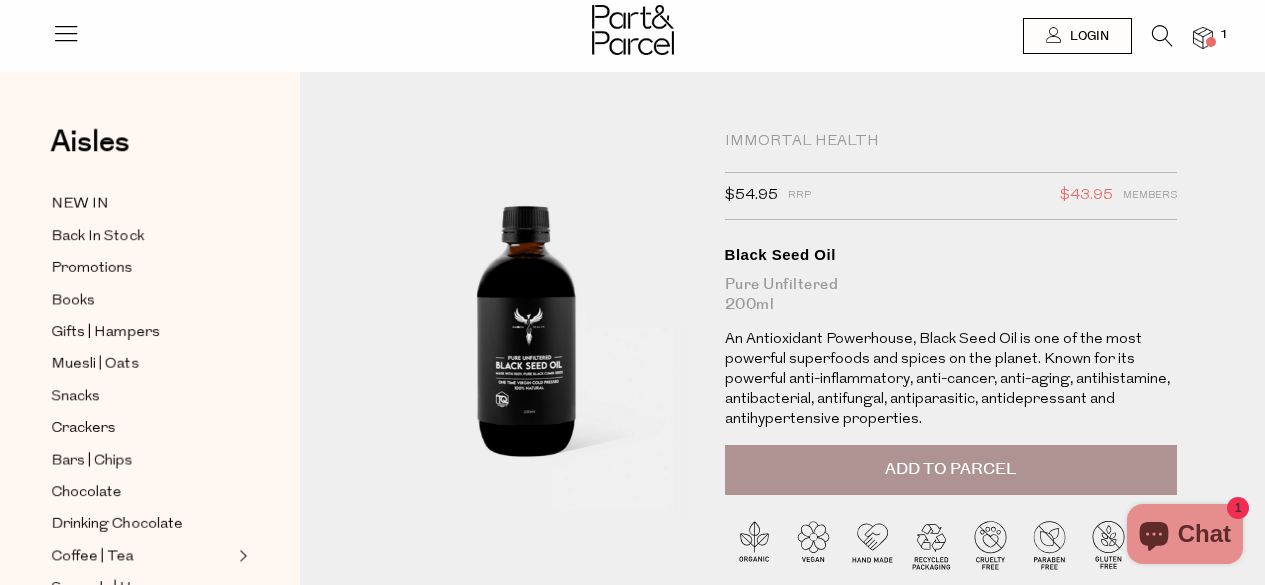 scroll, scrollTop: 0, scrollLeft: 0, axis: both 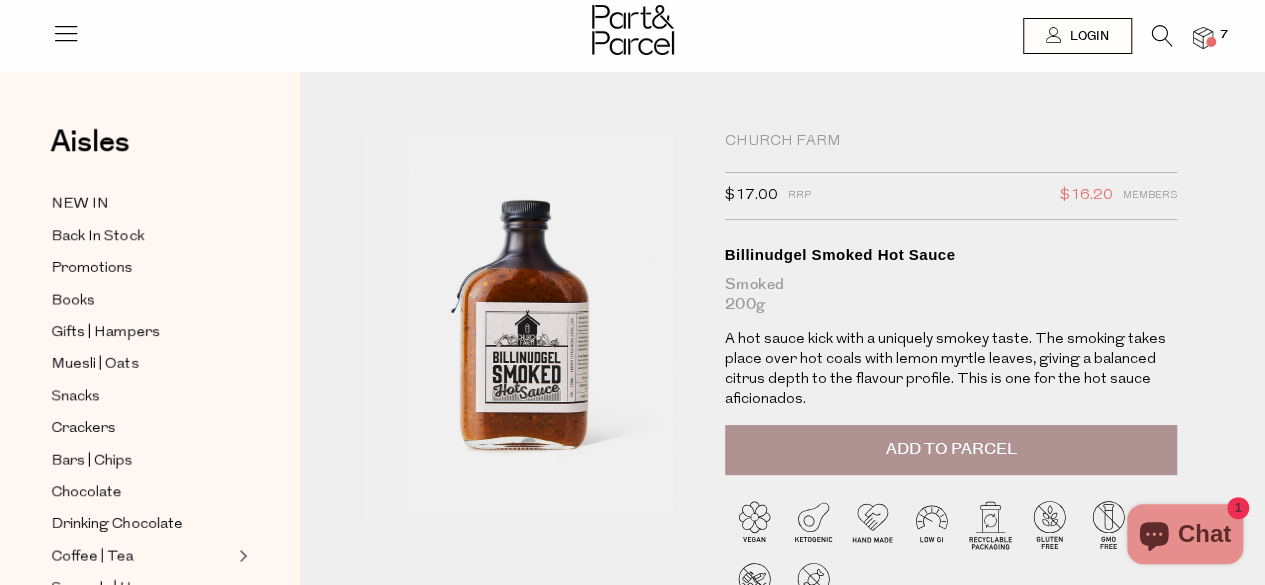 click on "Add to Parcel" at bounding box center [950, 449] 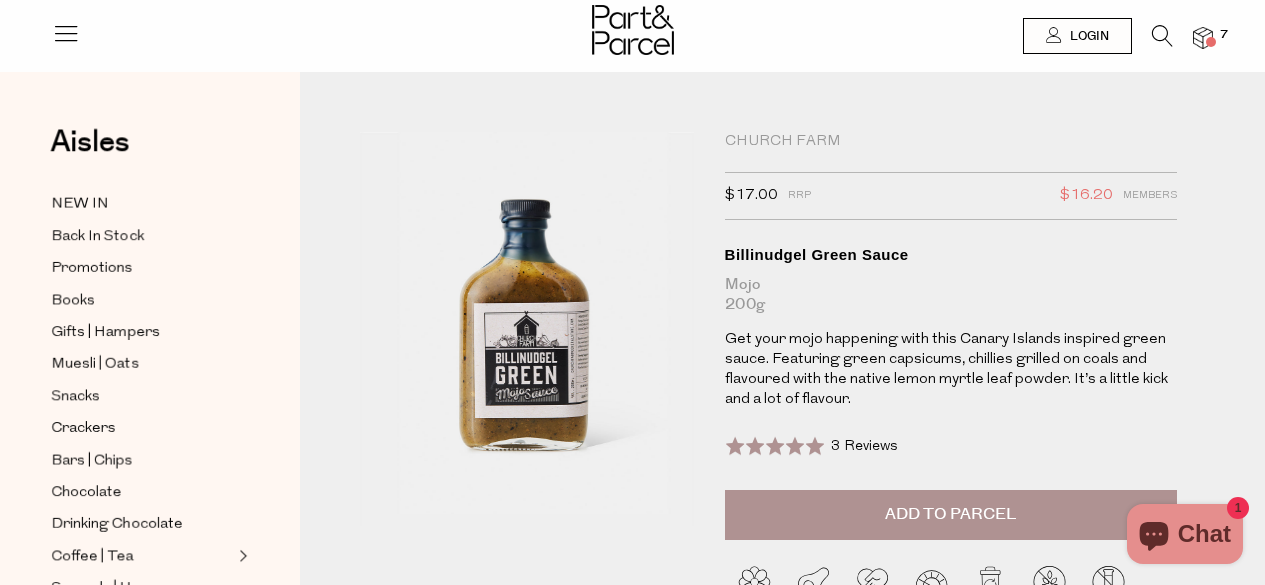 scroll, scrollTop: 0, scrollLeft: 0, axis: both 